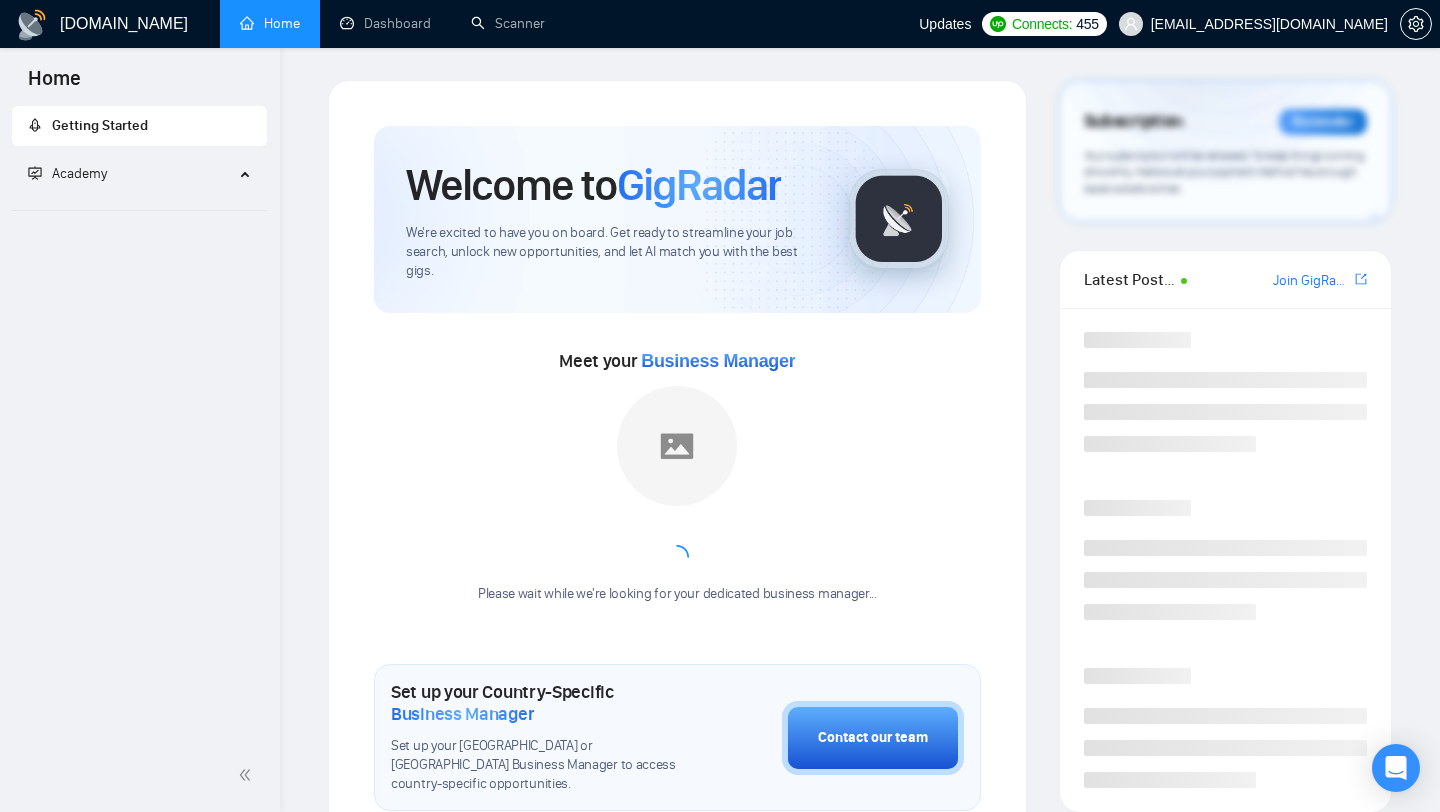scroll, scrollTop: 0, scrollLeft: 0, axis: both 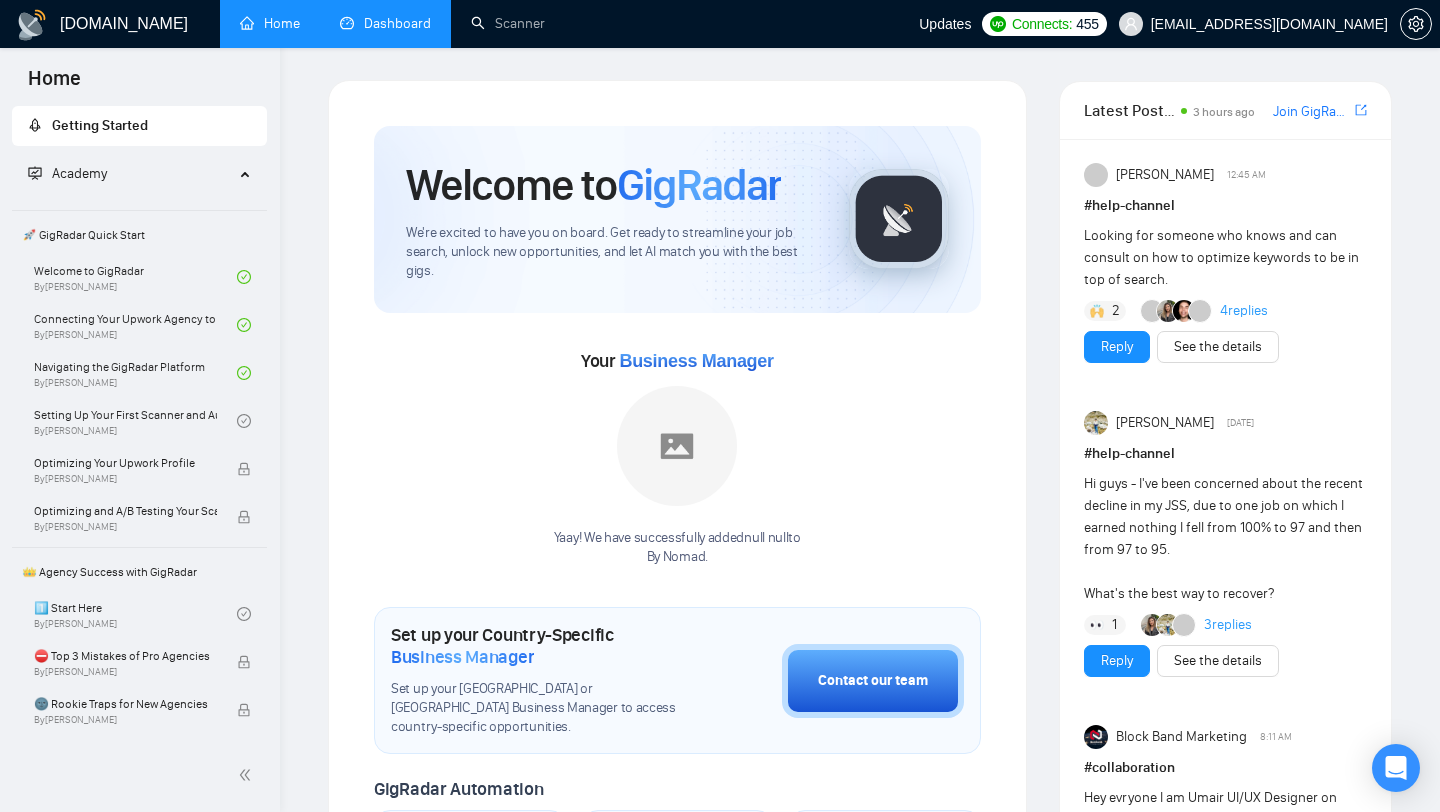 click on "Dashboard" at bounding box center (385, 23) 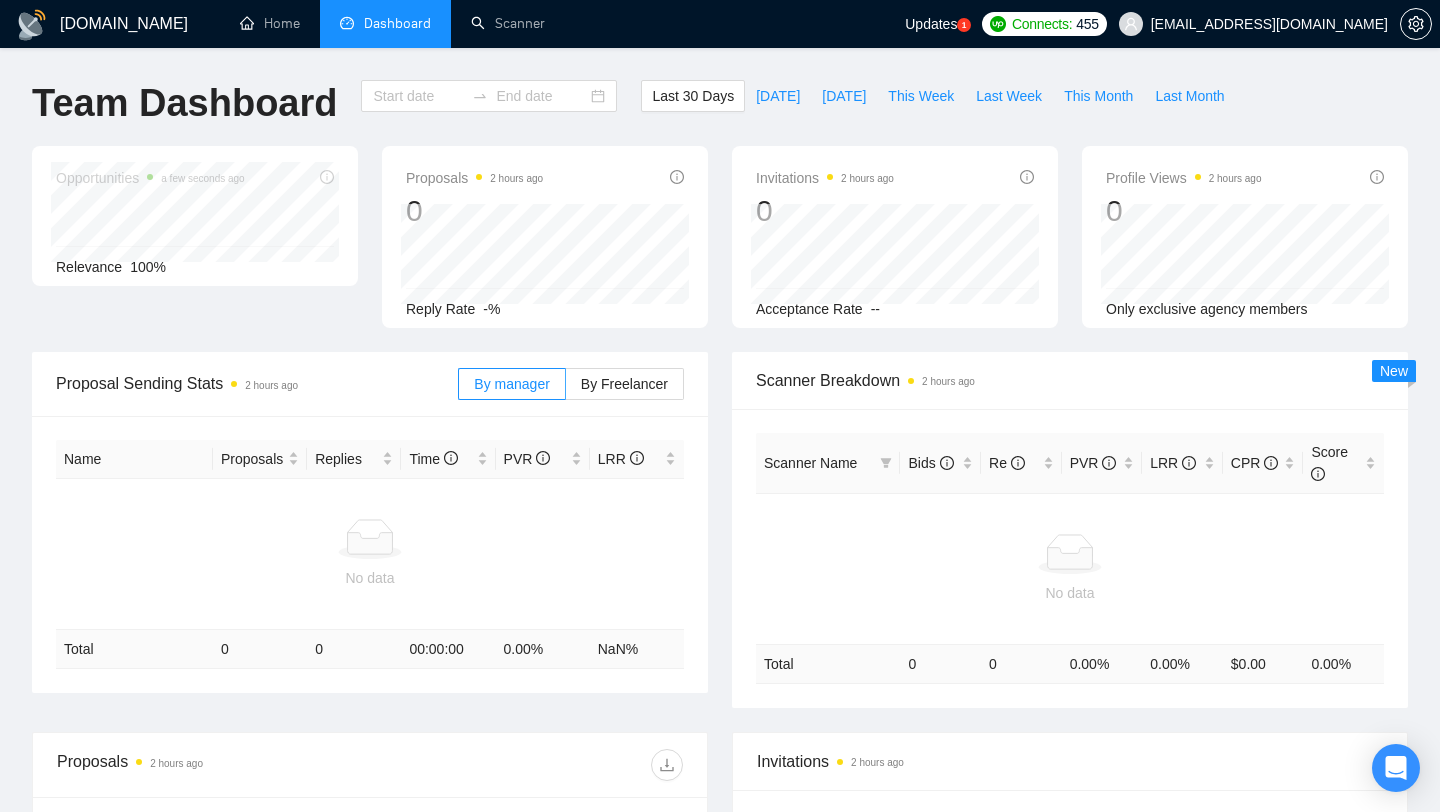 type on "[DATE]" 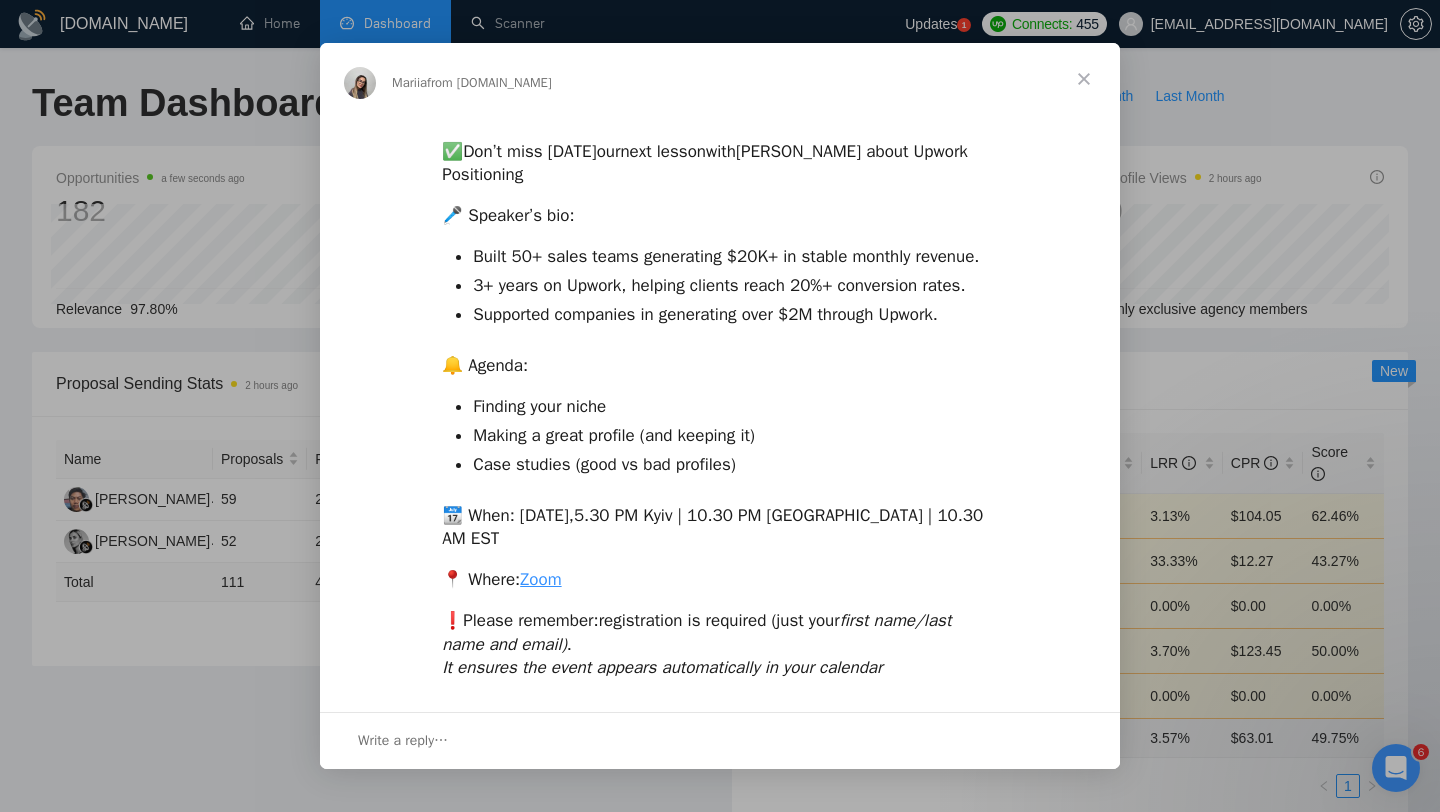 scroll, scrollTop: 0, scrollLeft: 0, axis: both 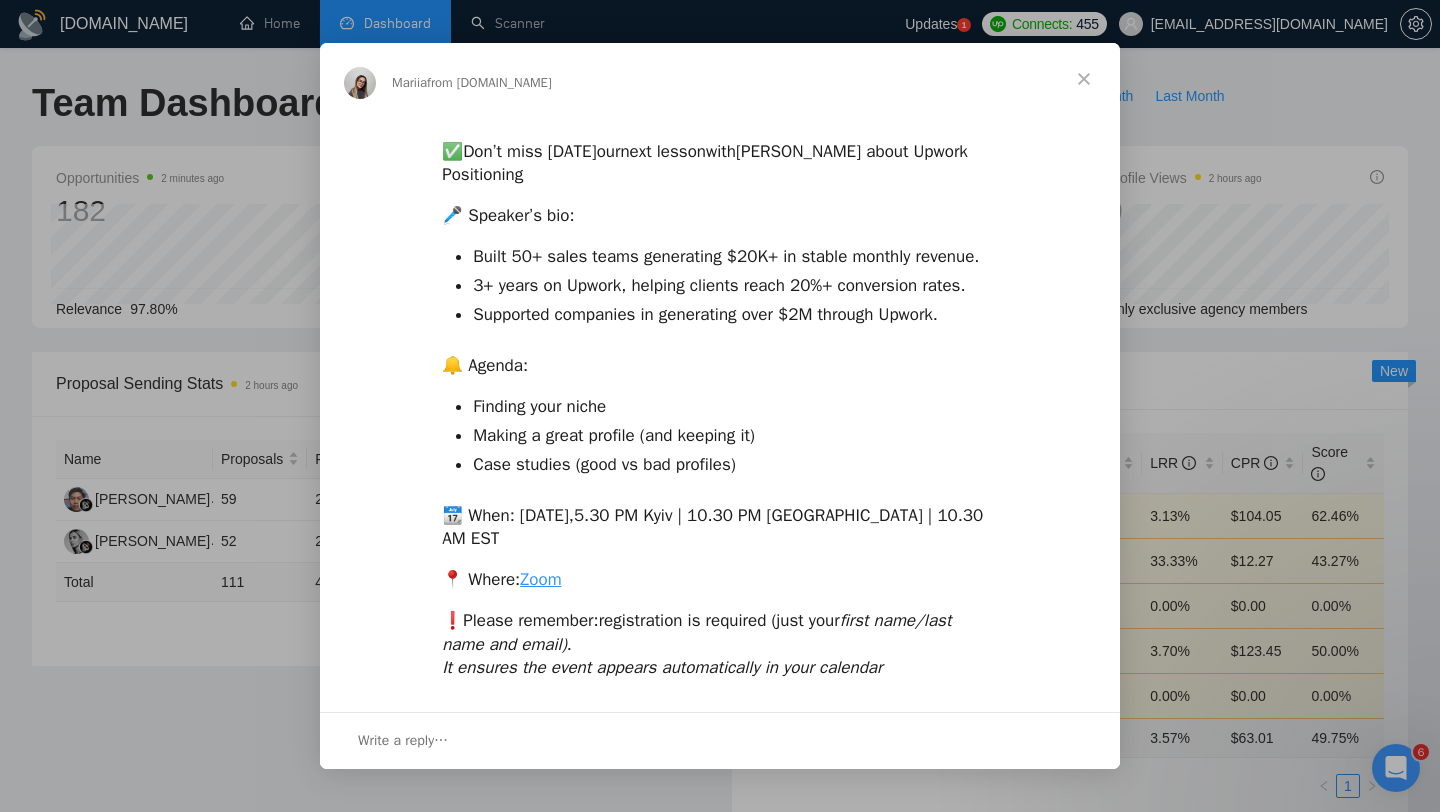 click at bounding box center (1084, 79) 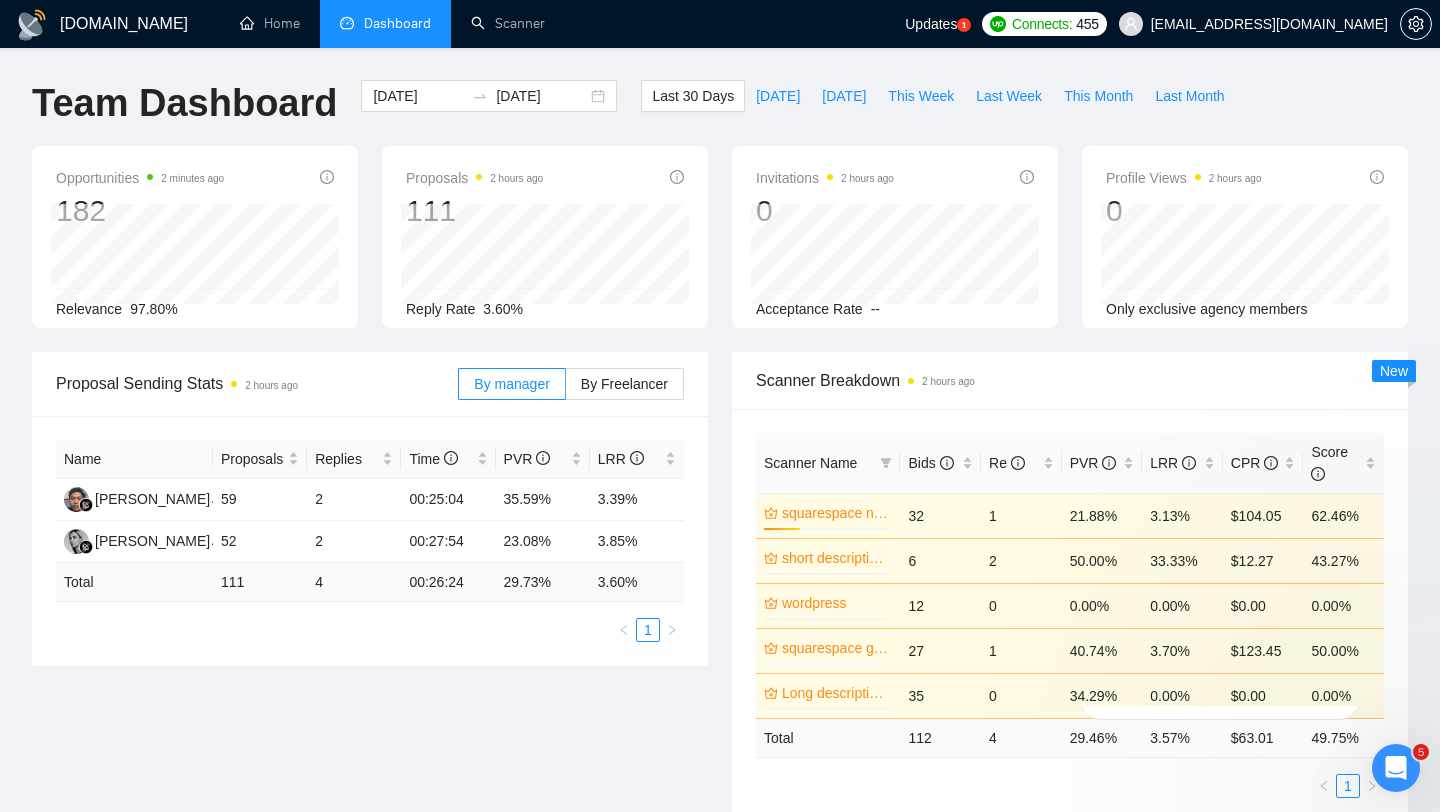 scroll, scrollTop: 0, scrollLeft: 0, axis: both 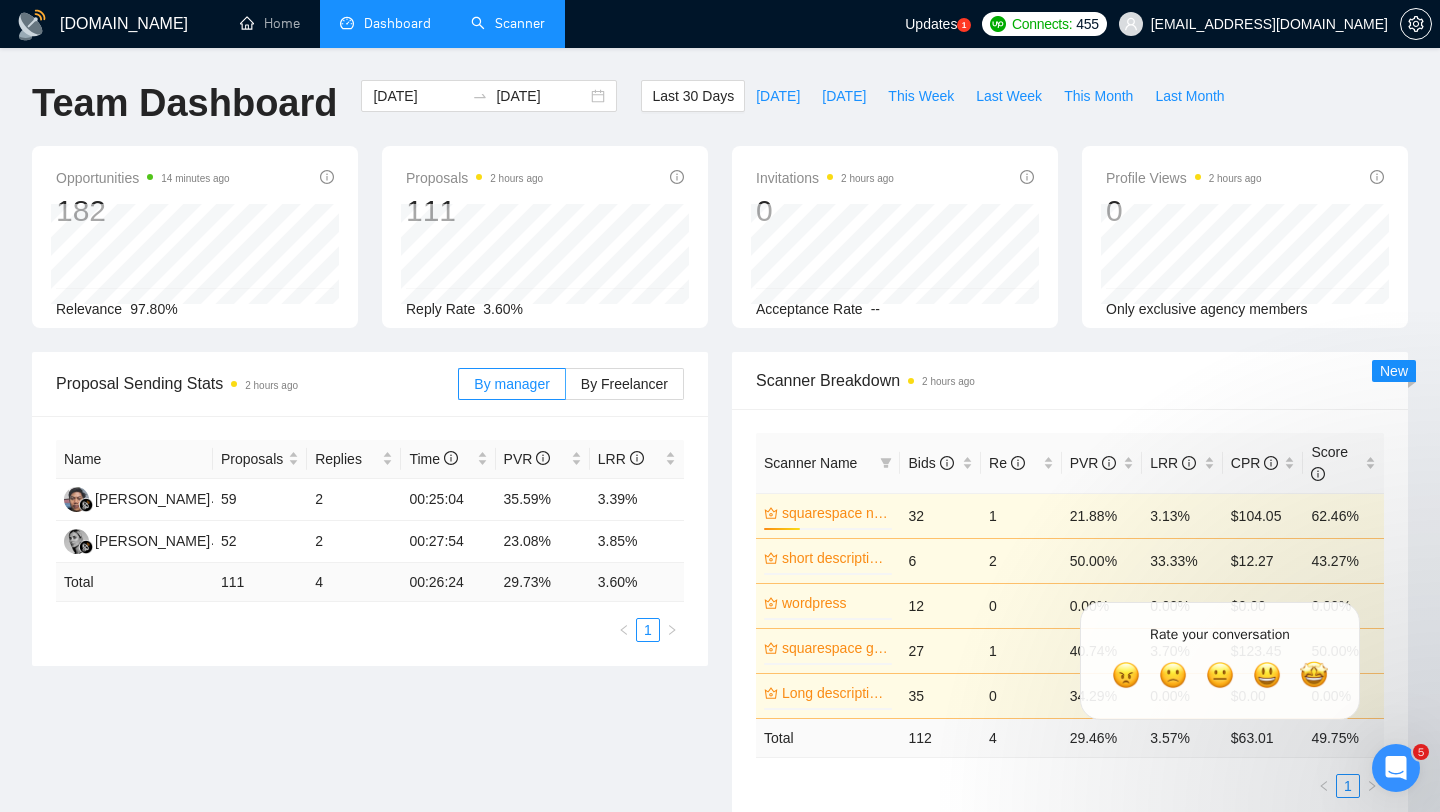 click on "Scanner" at bounding box center (508, 23) 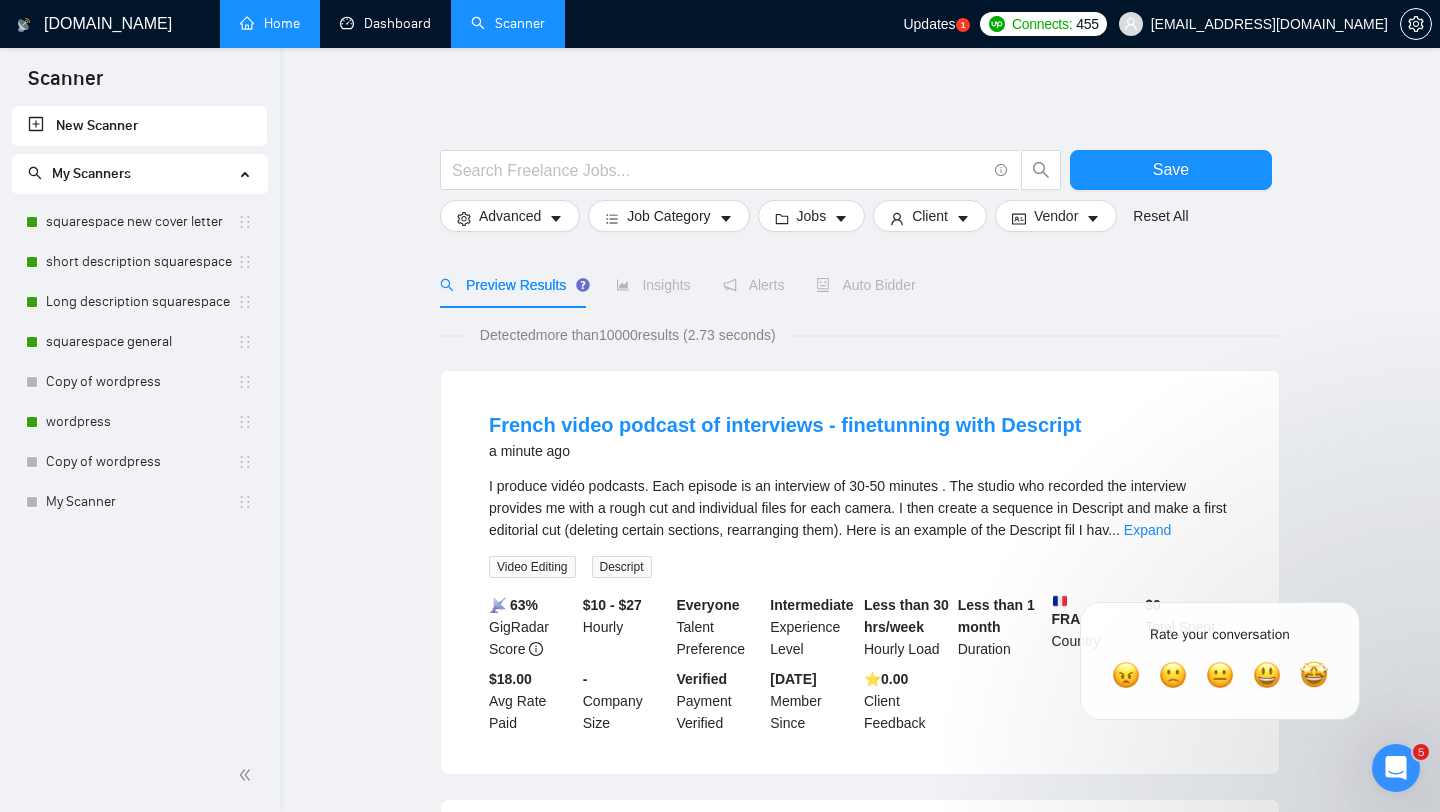 click on "Home" at bounding box center [270, 23] 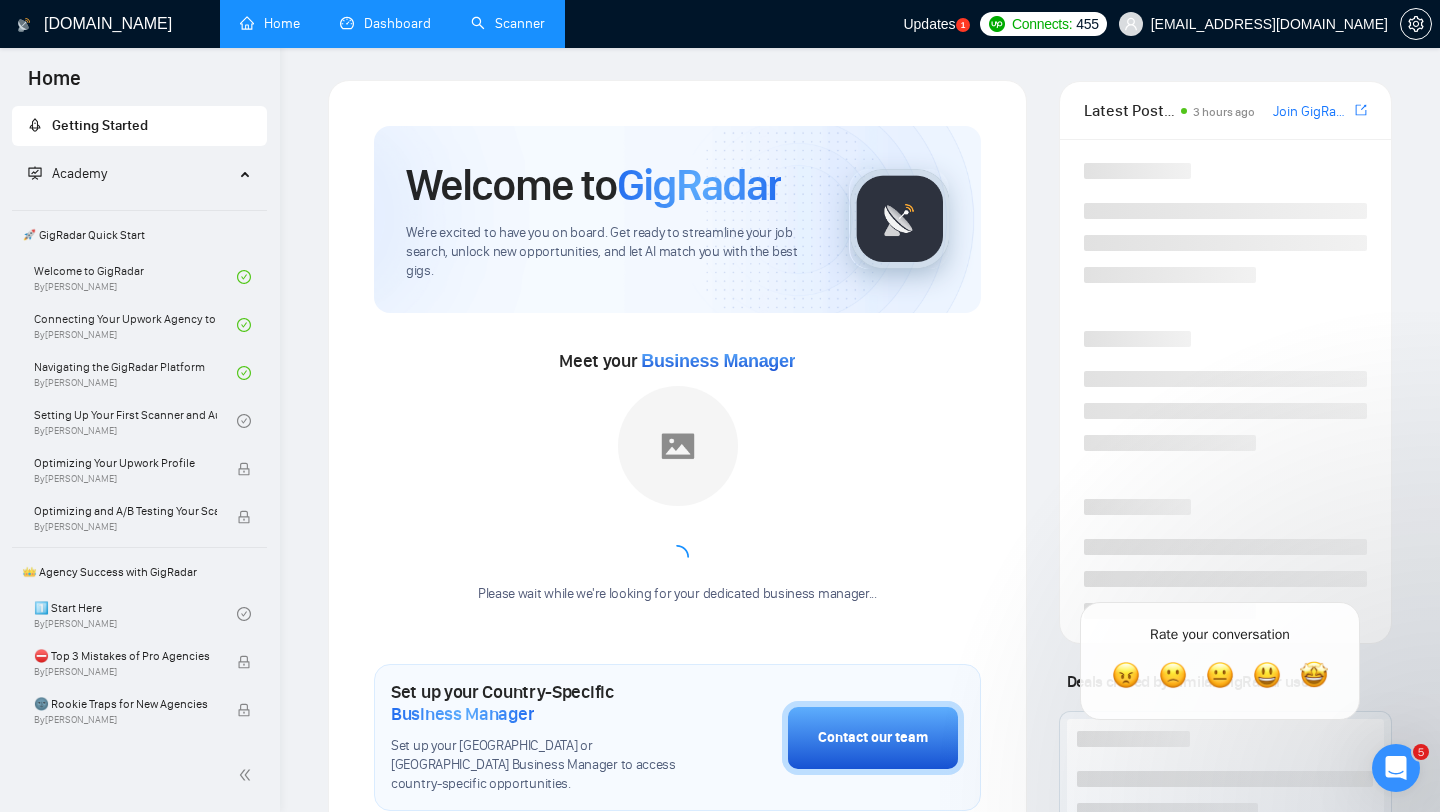 click on "Dashboard" at bounding box center [385, 23] 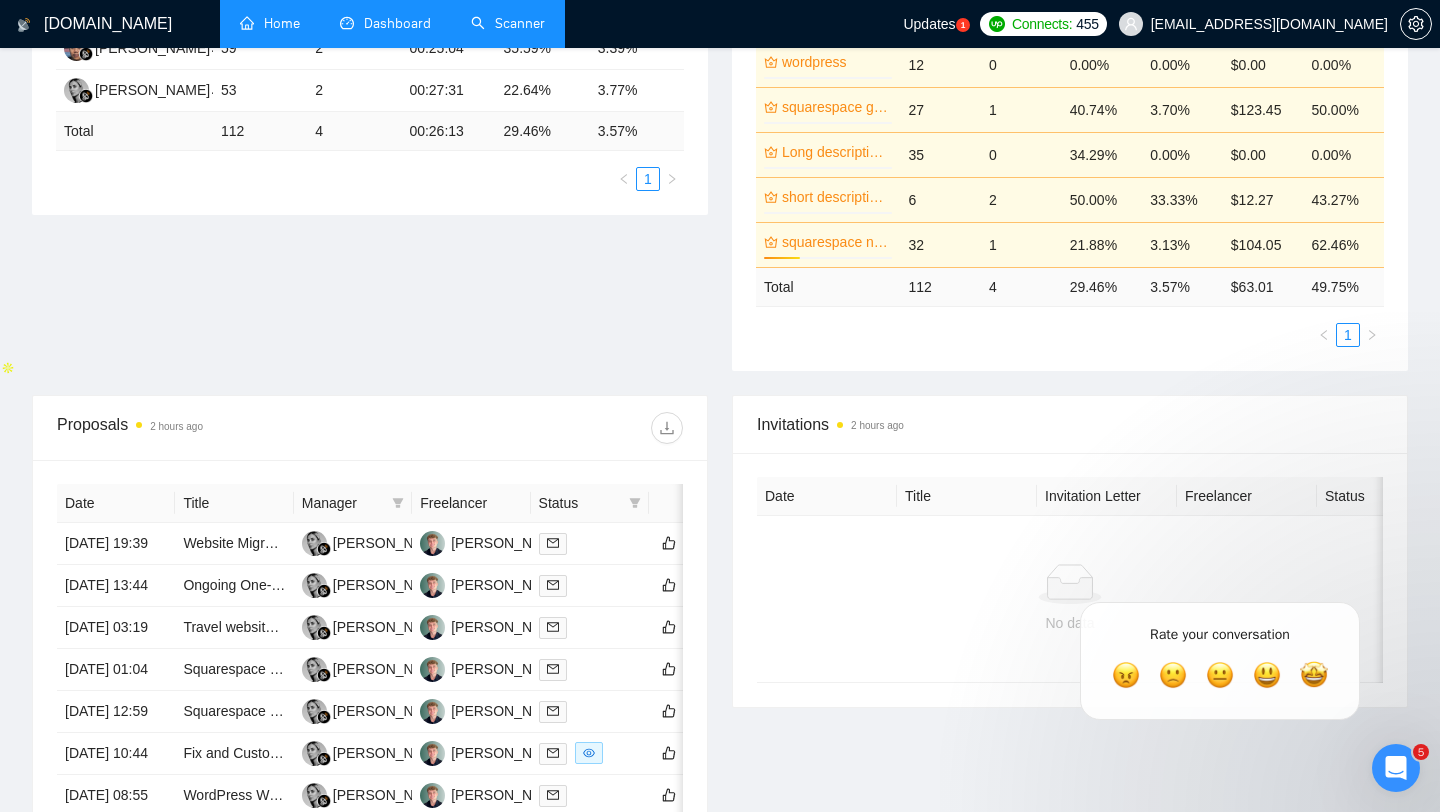 scroll, scrollTop: 622, scrollLeft: 0, axis: vertical 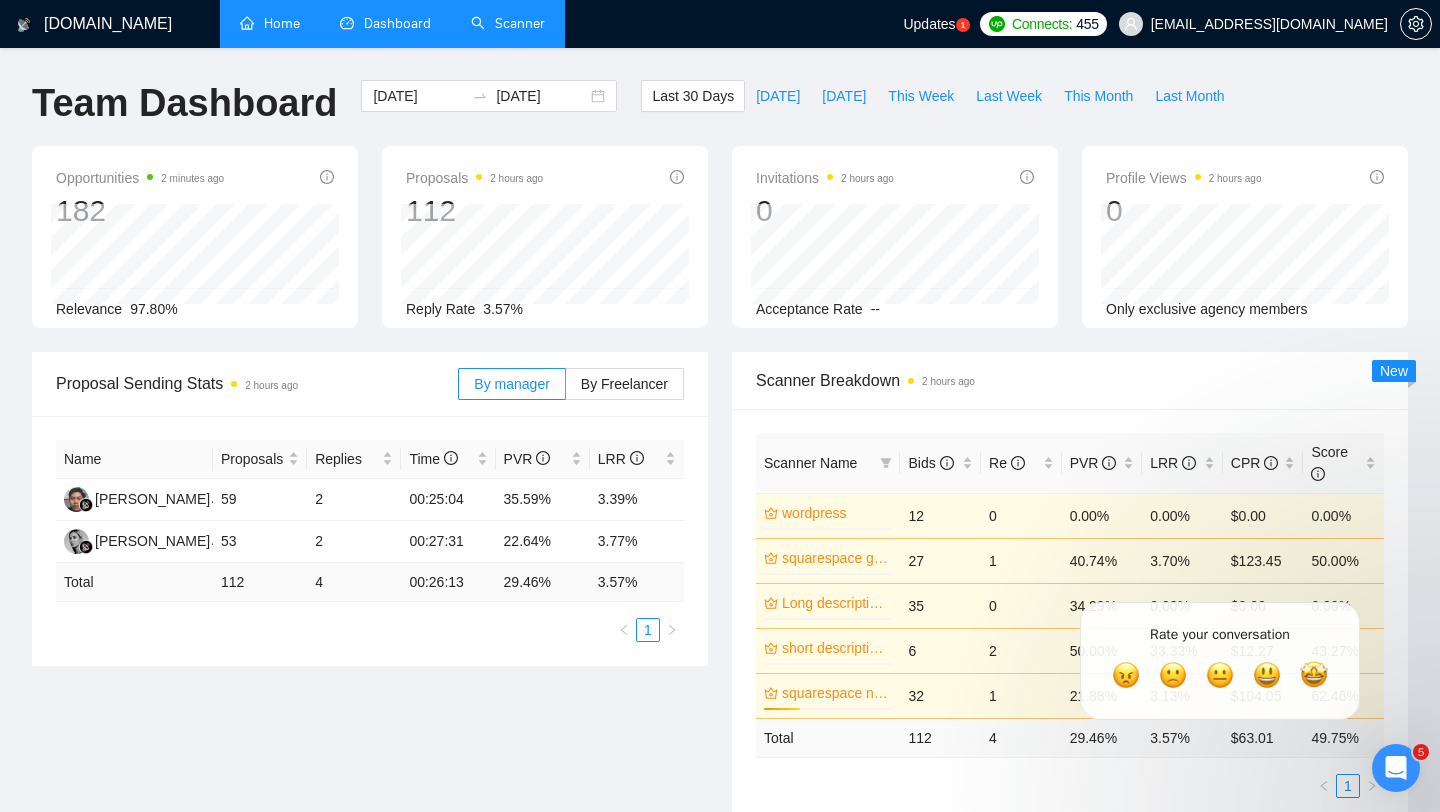 click on "Scanner" at bounding box center (508, 23) 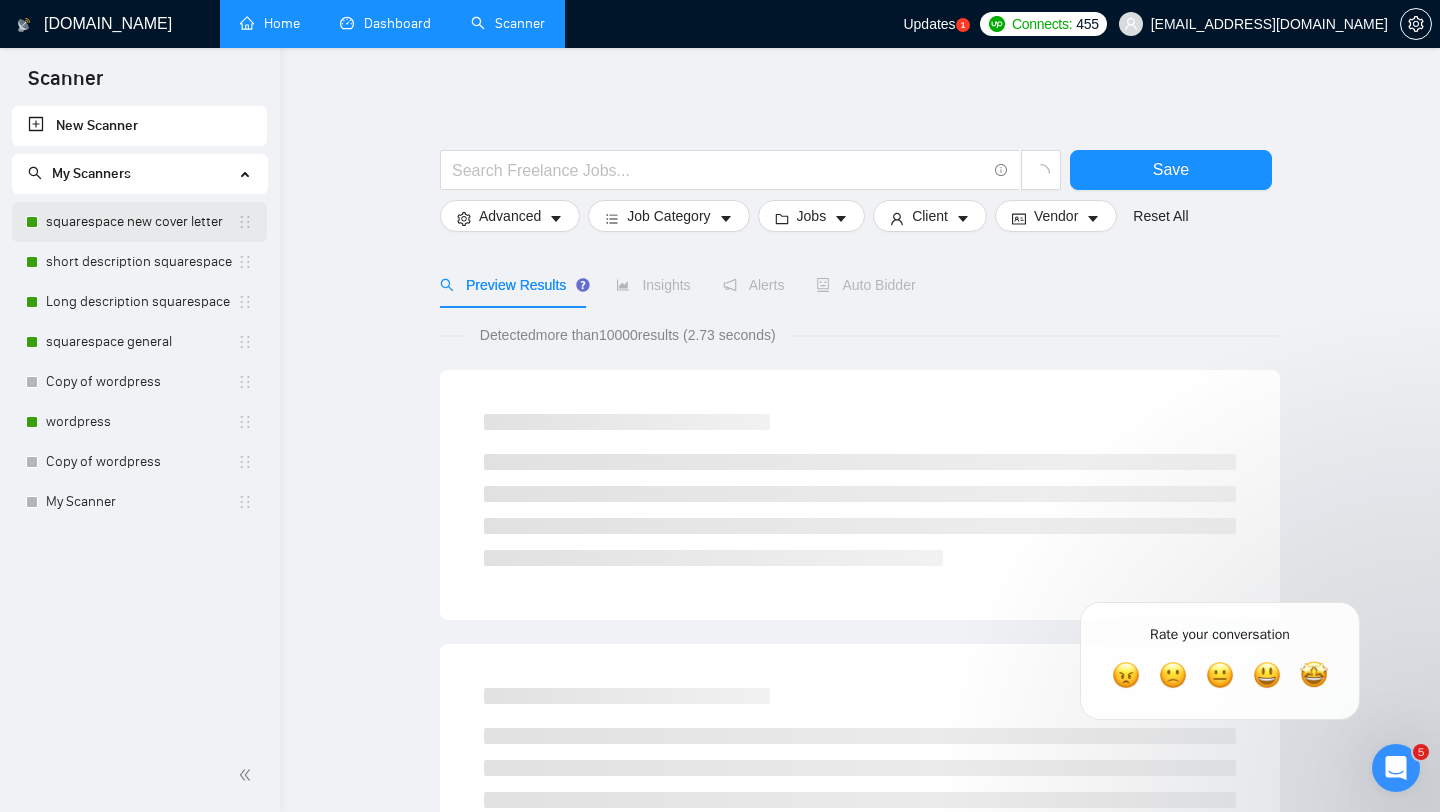 click on "squarespace new cover letter" at bounding box center (141, 222) 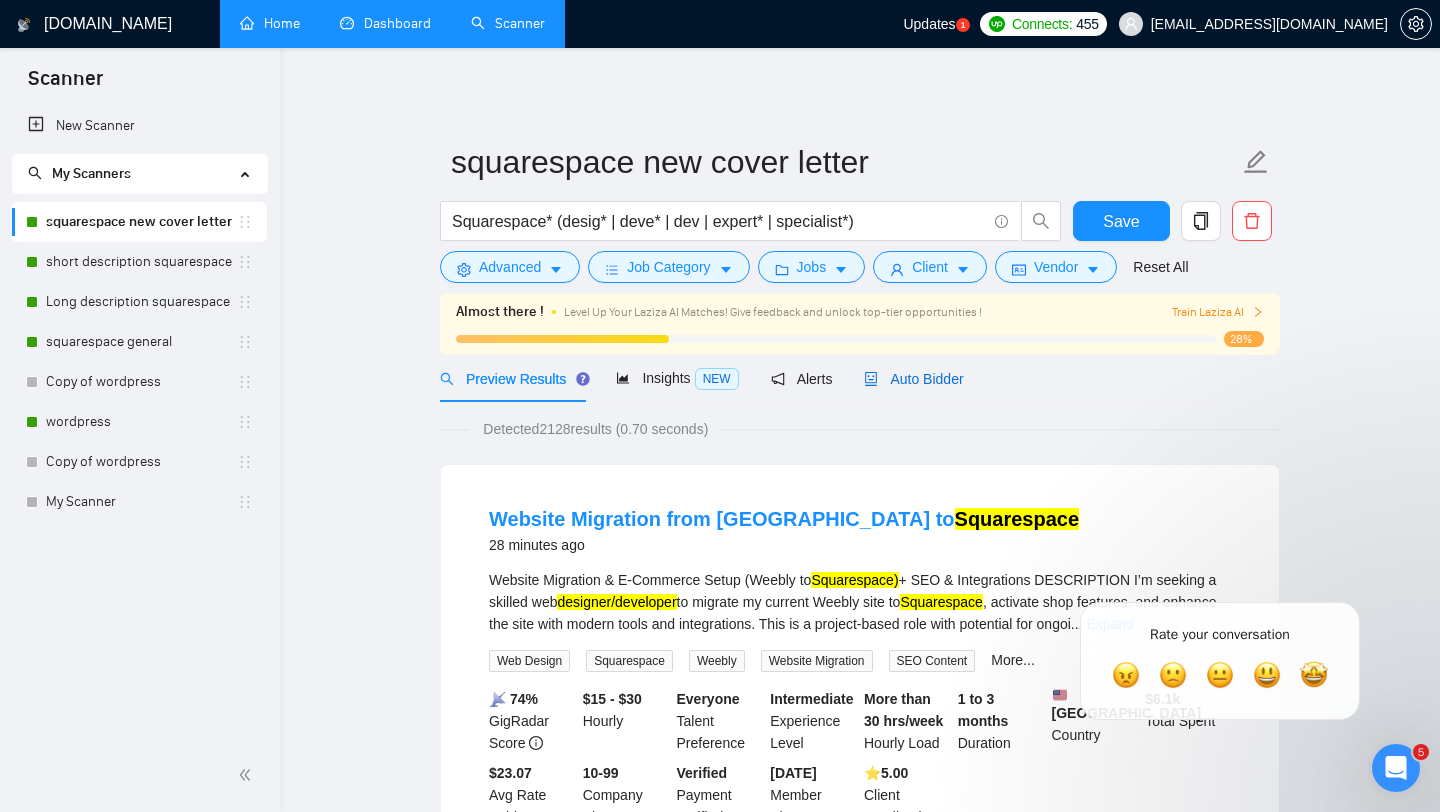 click on "Auto Bidder" at bounding box center (913, 379) 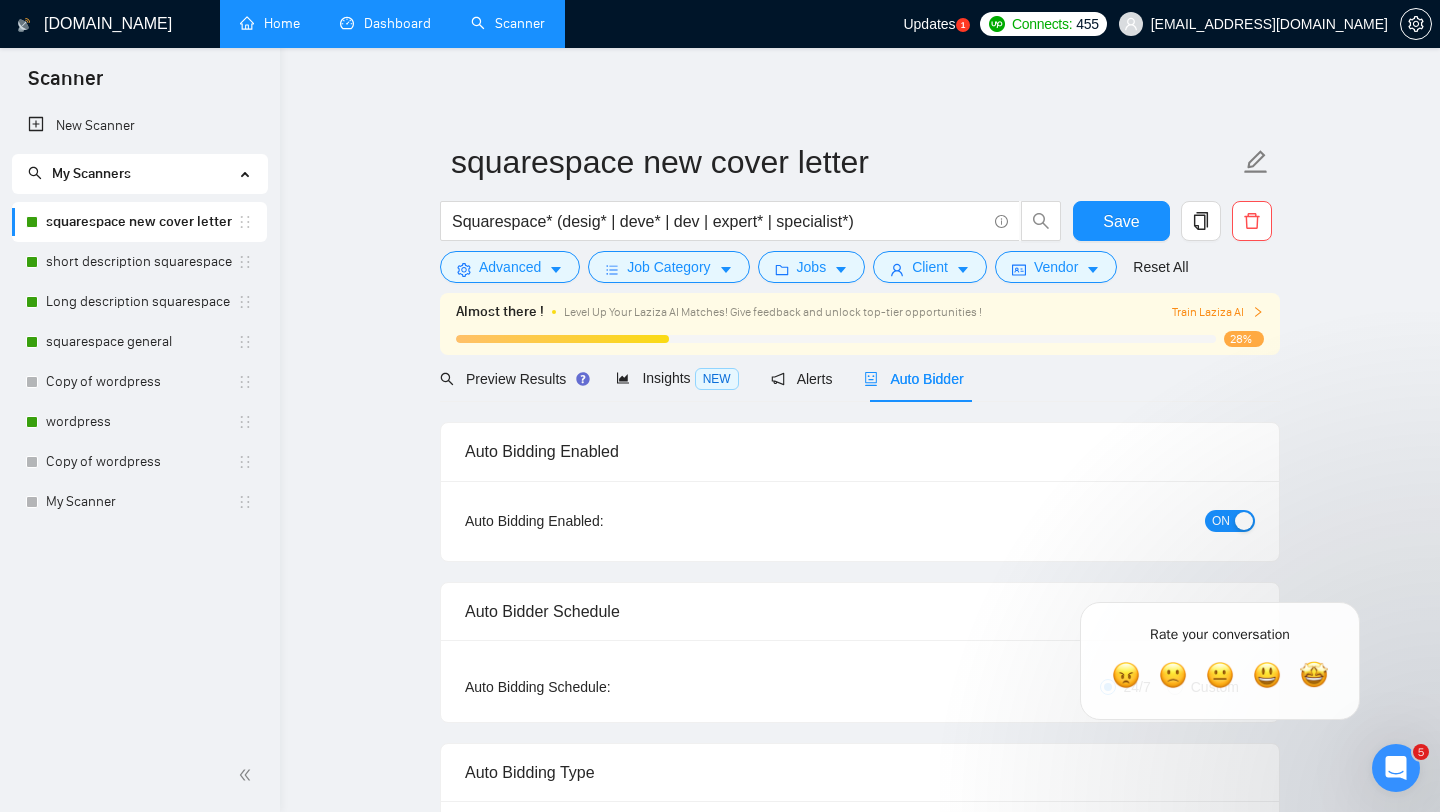 type 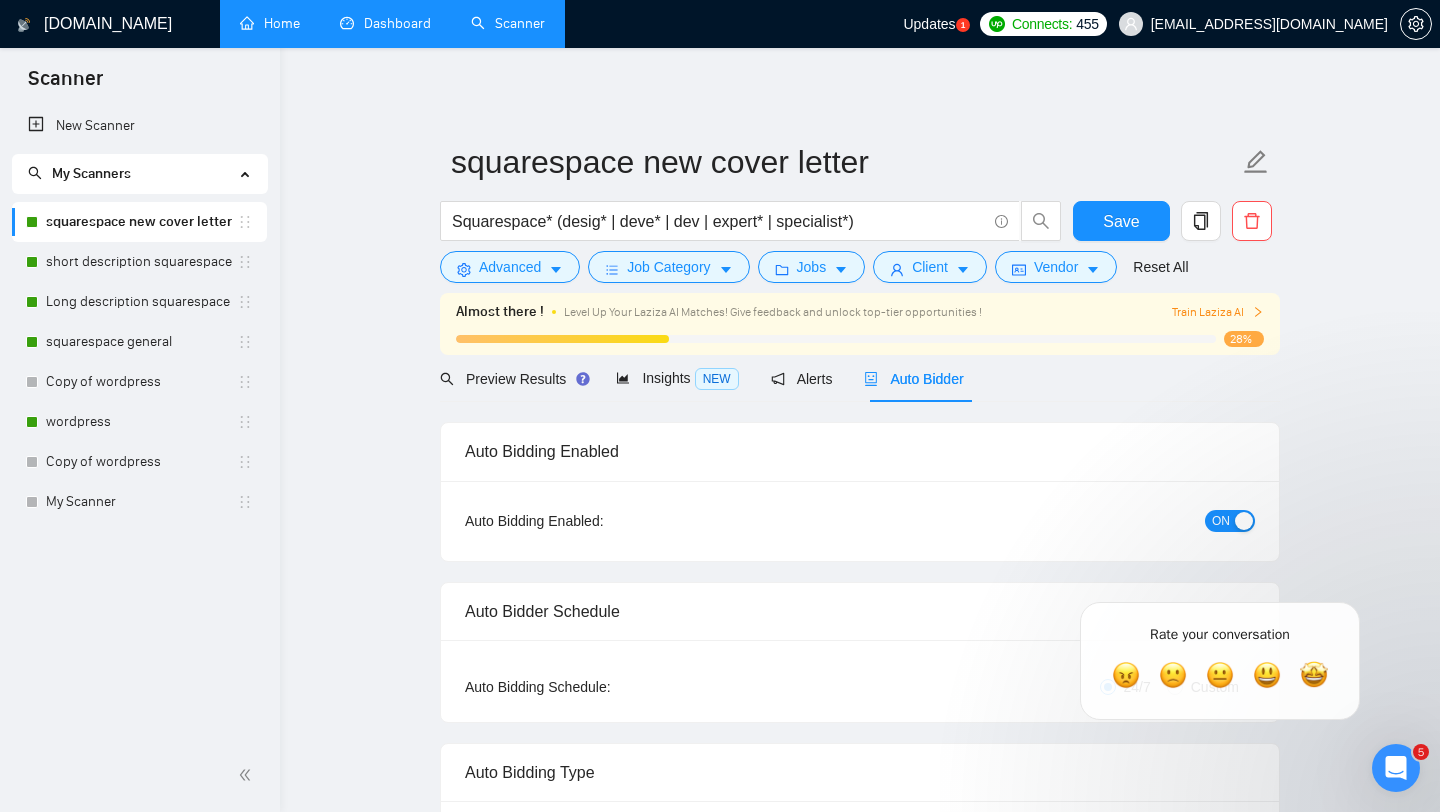 checkbox on "true" 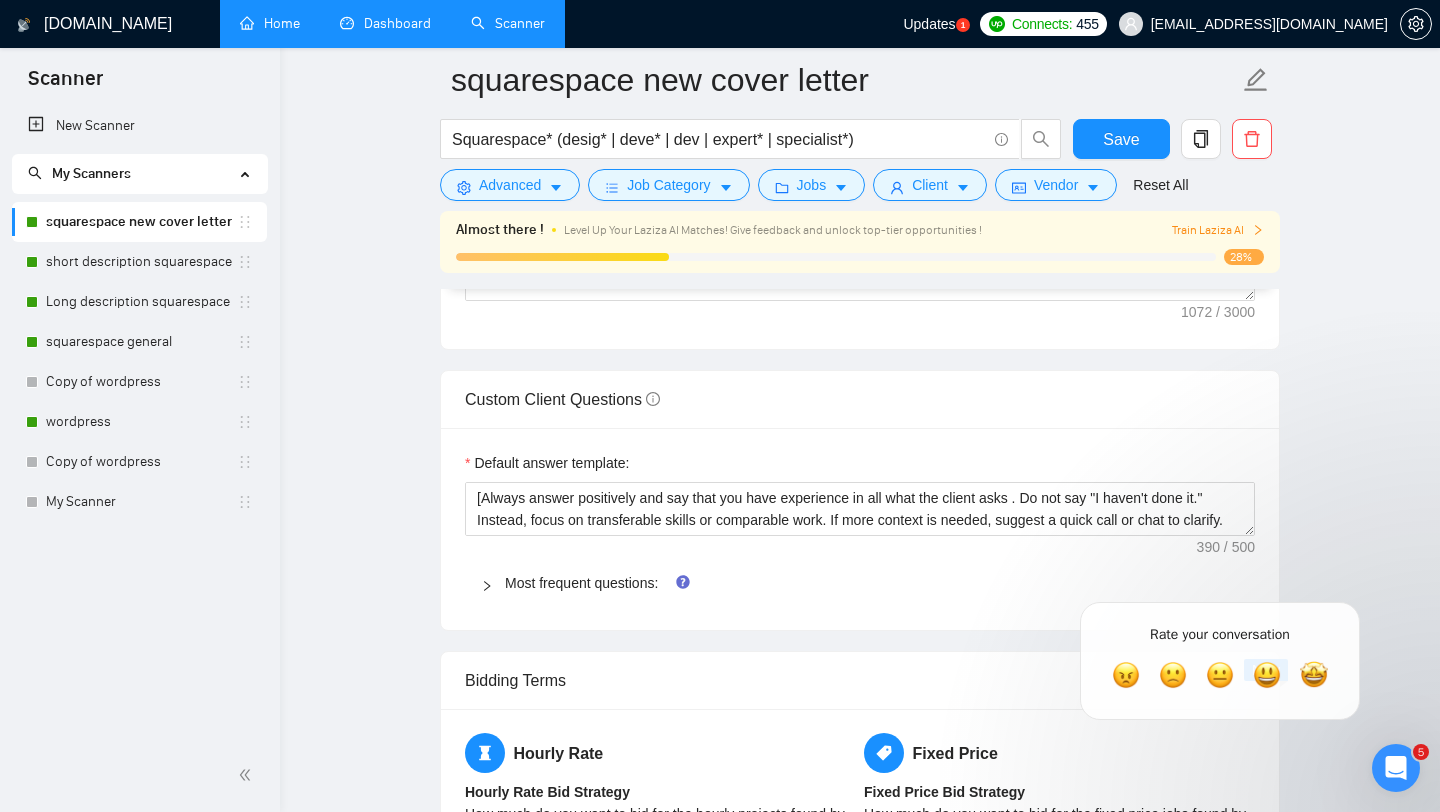 scroll, scrollTop: 2238, scrollLeft: 0, axis: vertical 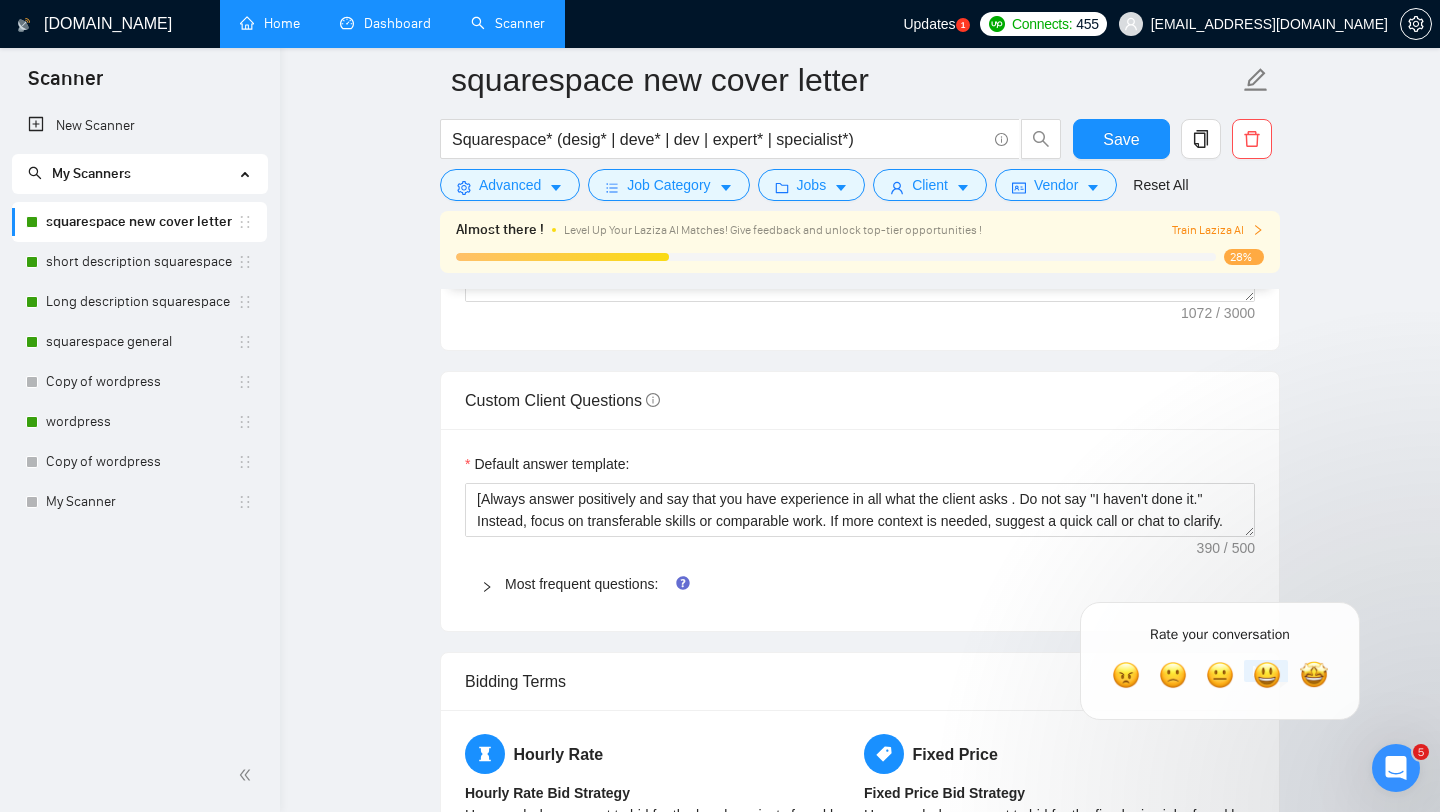 click on "Most frequent questions:" at bounding box center (860, 584) 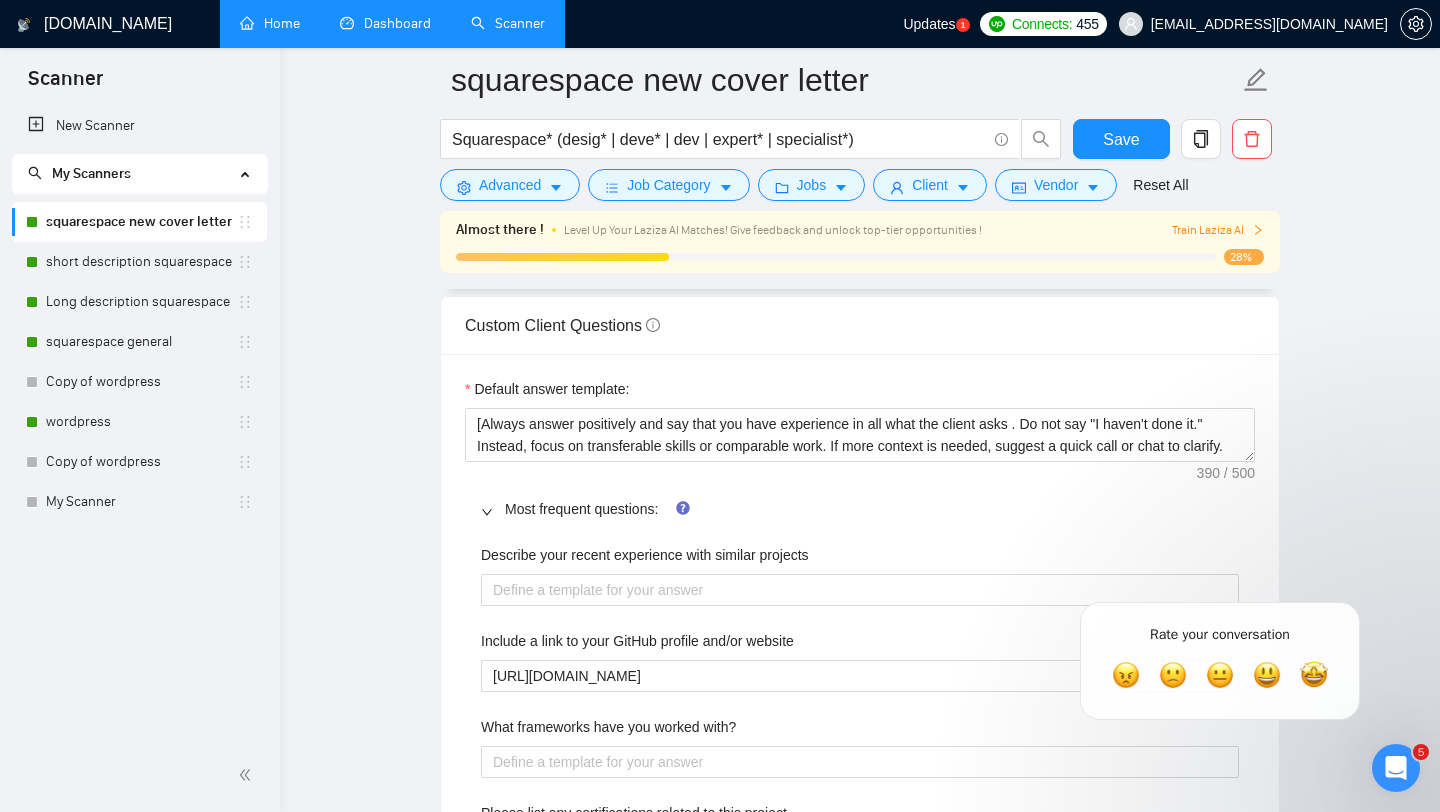 scroll, scrollTop: 2348, scrollLeft: 0, axis: vertical 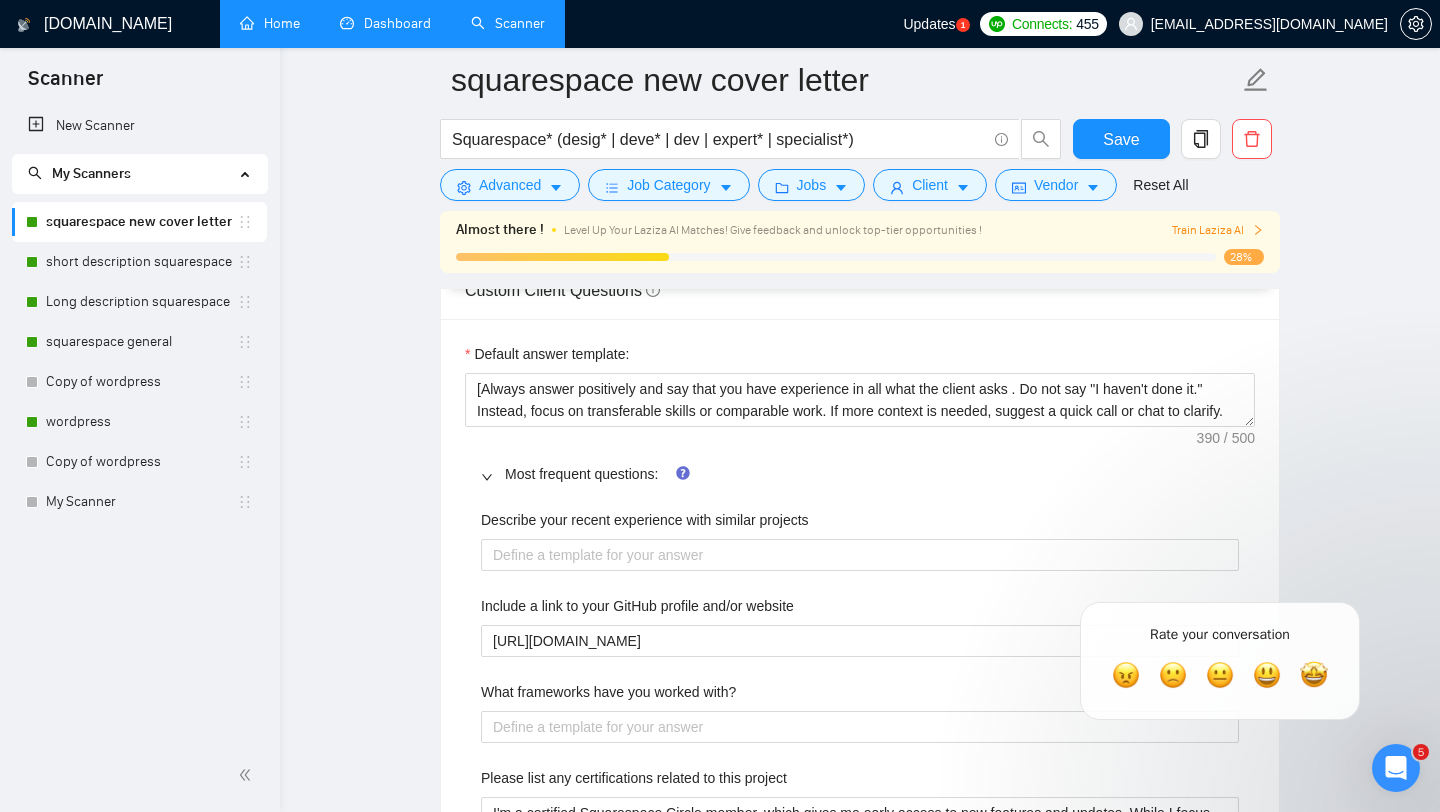 click on "Describe your recent experience with similar projects Include a link to your GitHub profile and/or website [URL][DOMAIN_NAME] What frameworks have you worked with? Please list any certifications related to this project I'm a certified Squarespace Circle member, which gives me early access to new features and updates. While I focus mostly on Squarespace, I also hold certifications in Google Ads, which pairs well with websites built to convert. Describe your approach to testing and improving QA" at bounding box center [860, 746] 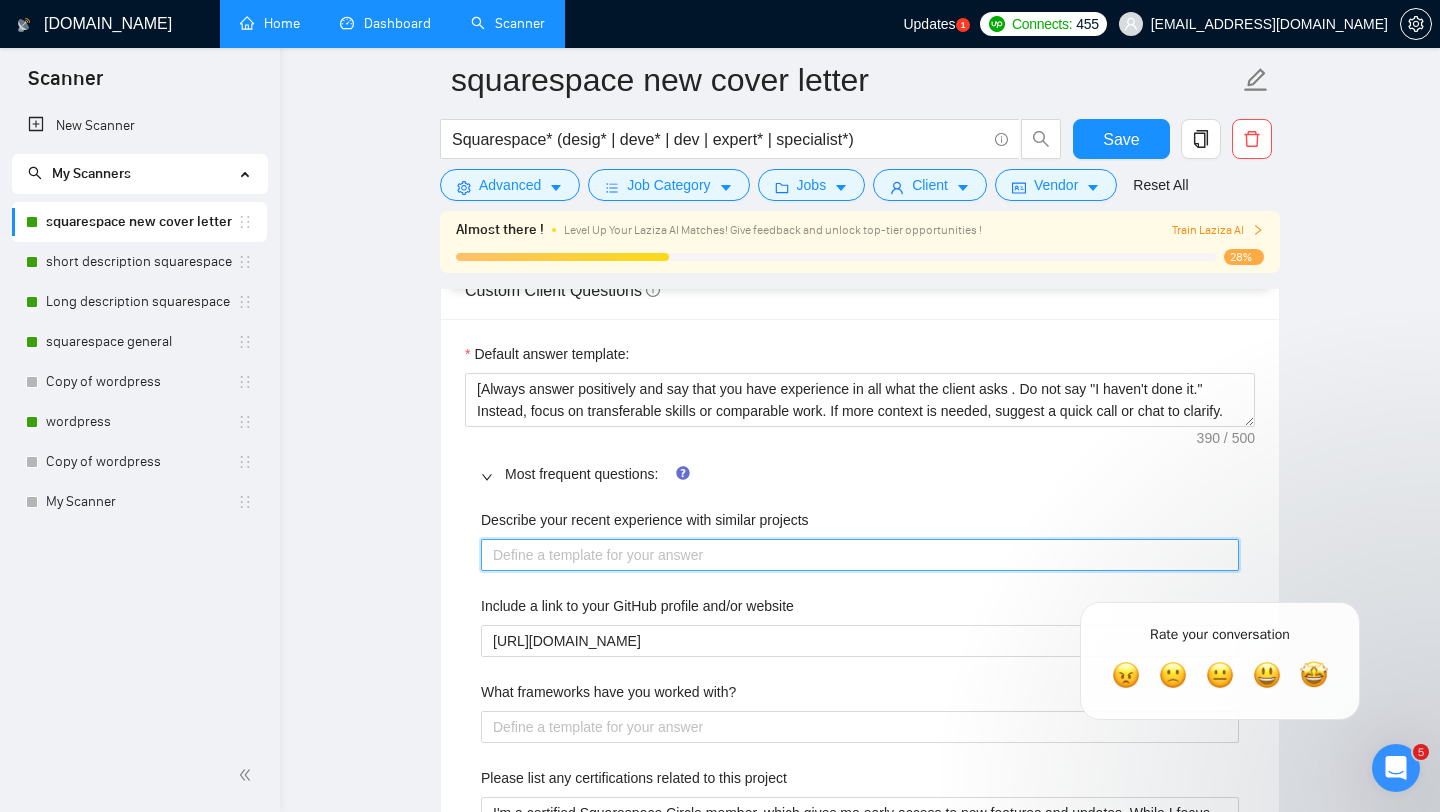 click on "Describe your recent experience with similar projects" at bounding box center (860, 555) 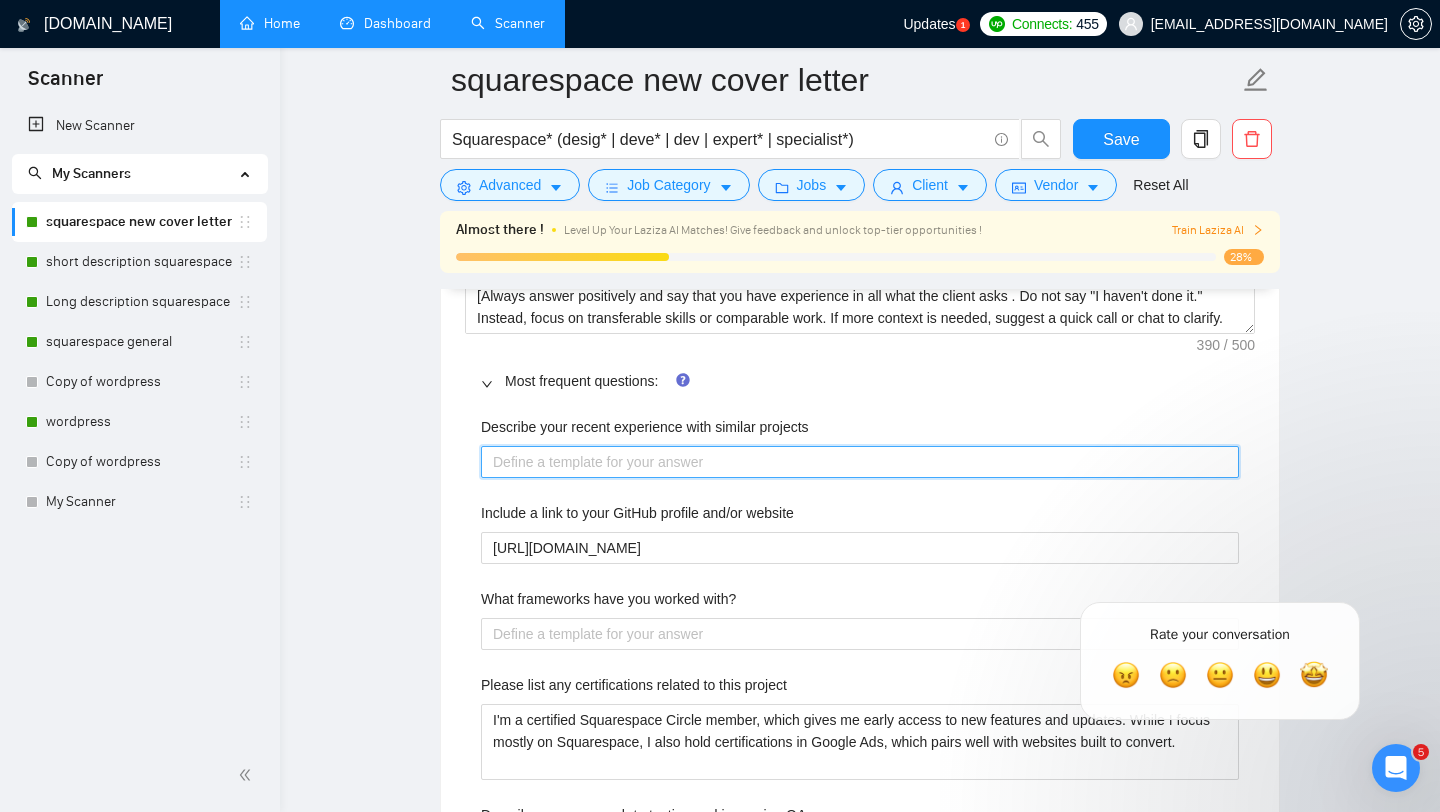 scroll, scrollTop: 2447, scrollLeft: 0, axis: vertical 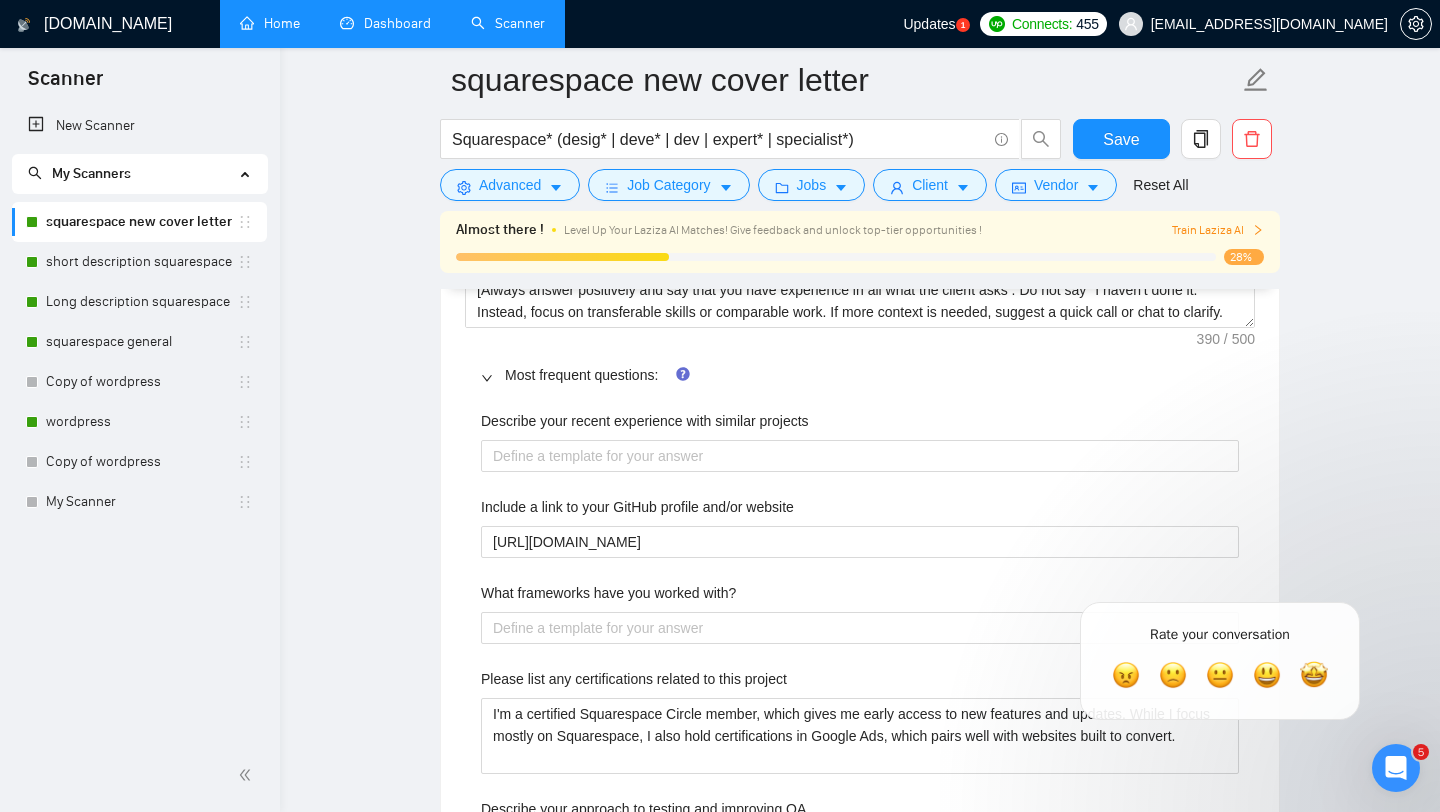 click on "What frameworks have you worked with?" at bounding box center (860, 597) 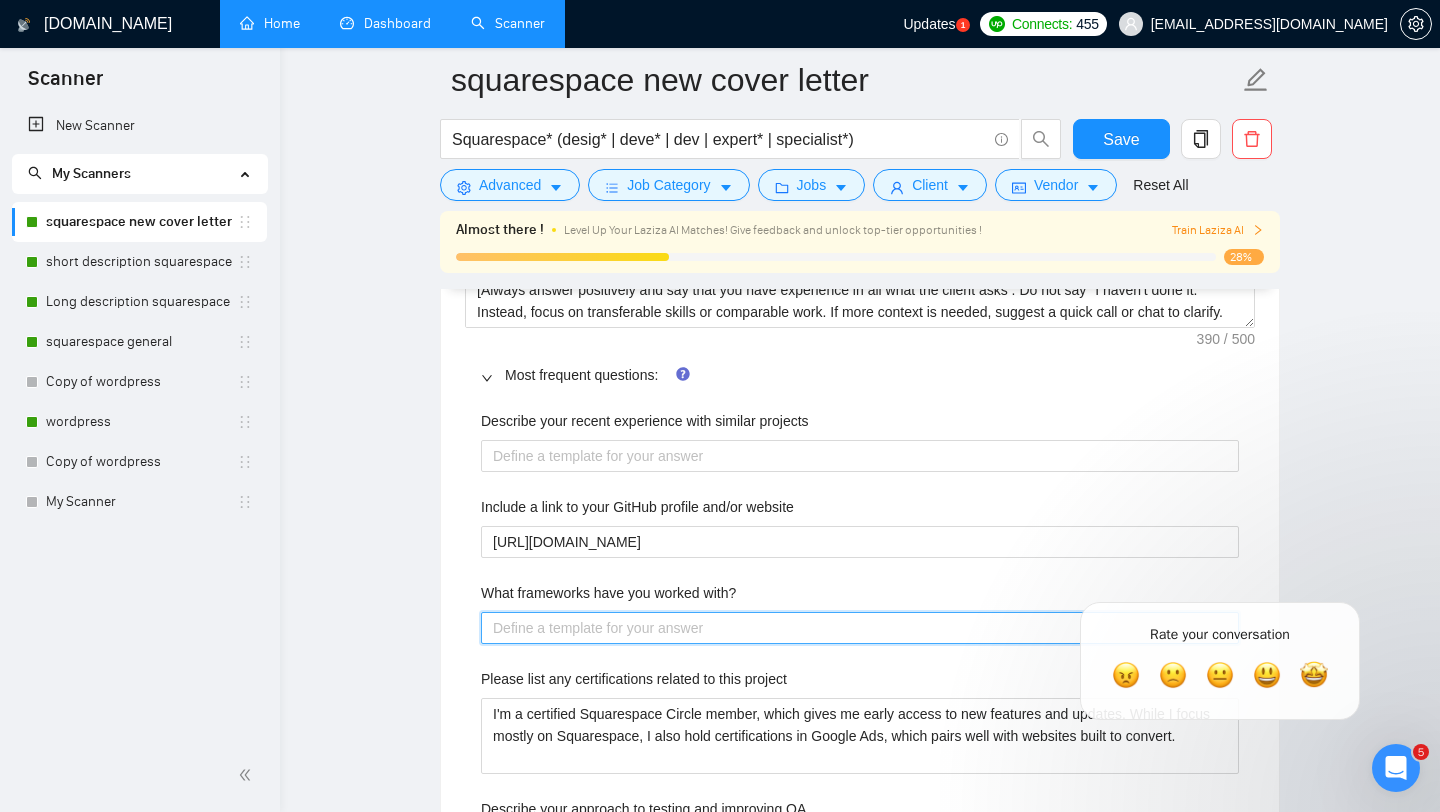 click on "What frameworks have you worked with?" at bounding box center (860, 628) 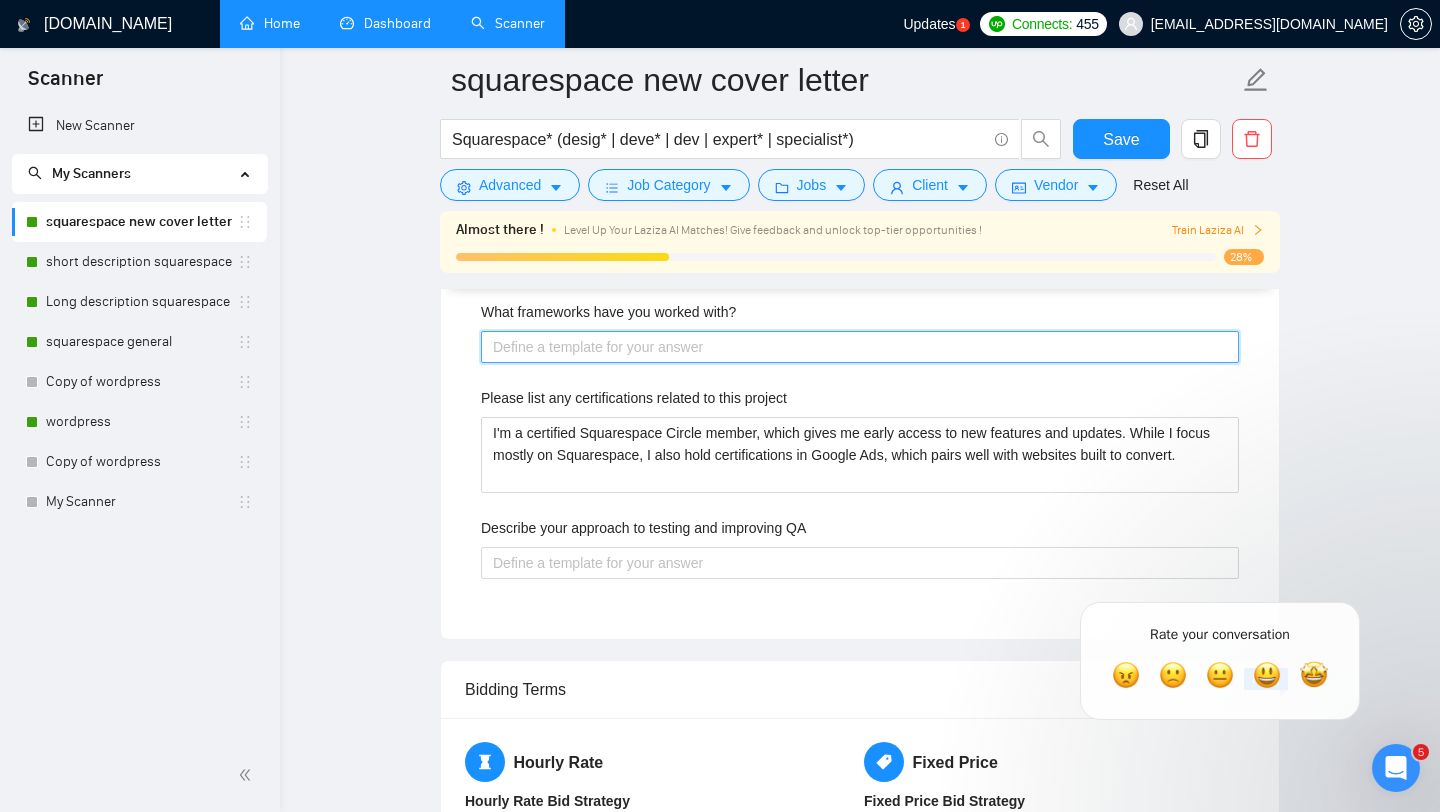 scroll, scrollTop: 2735, scrollLeft: 0, axis: vertical 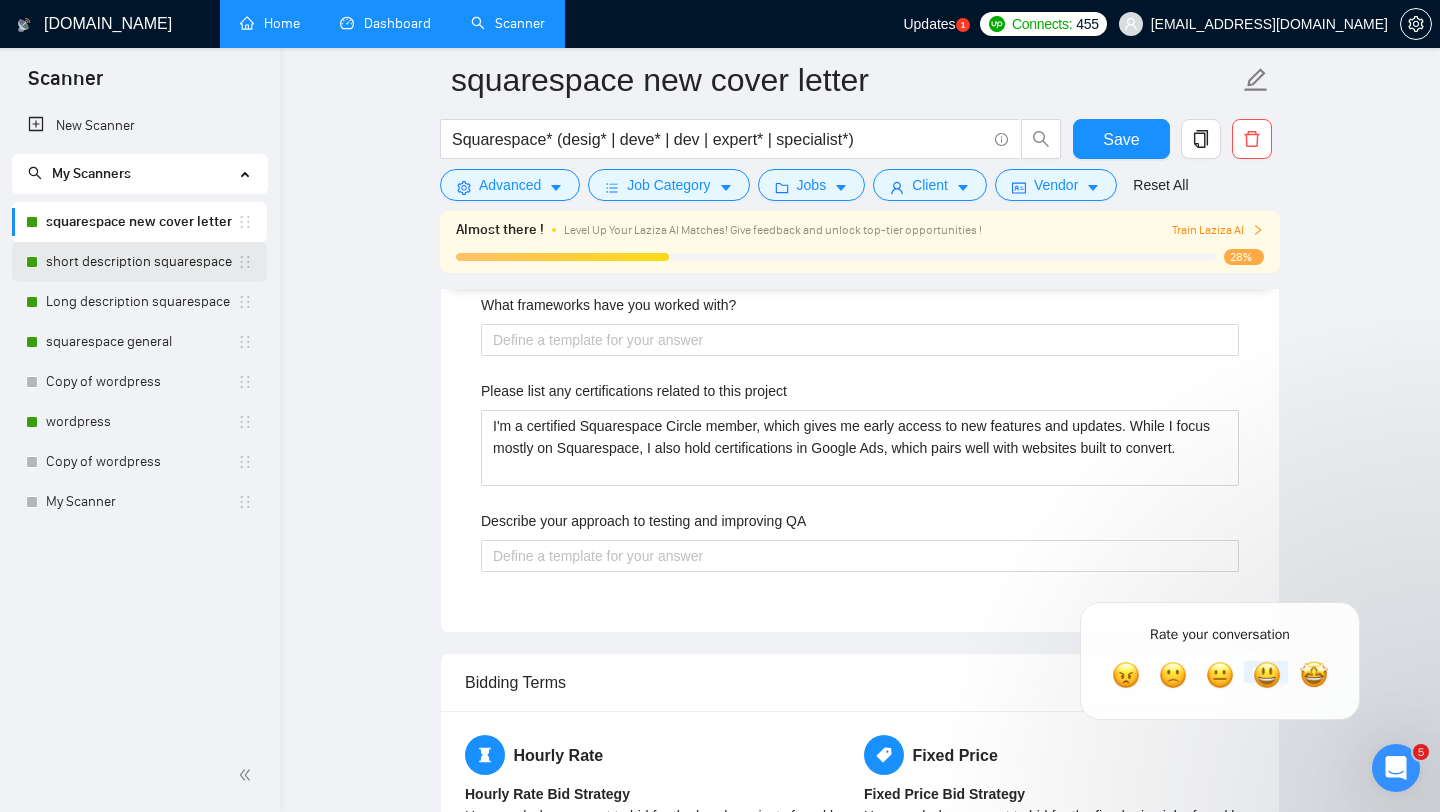 click on "short description squarespace" at bounding box center [141, 262] 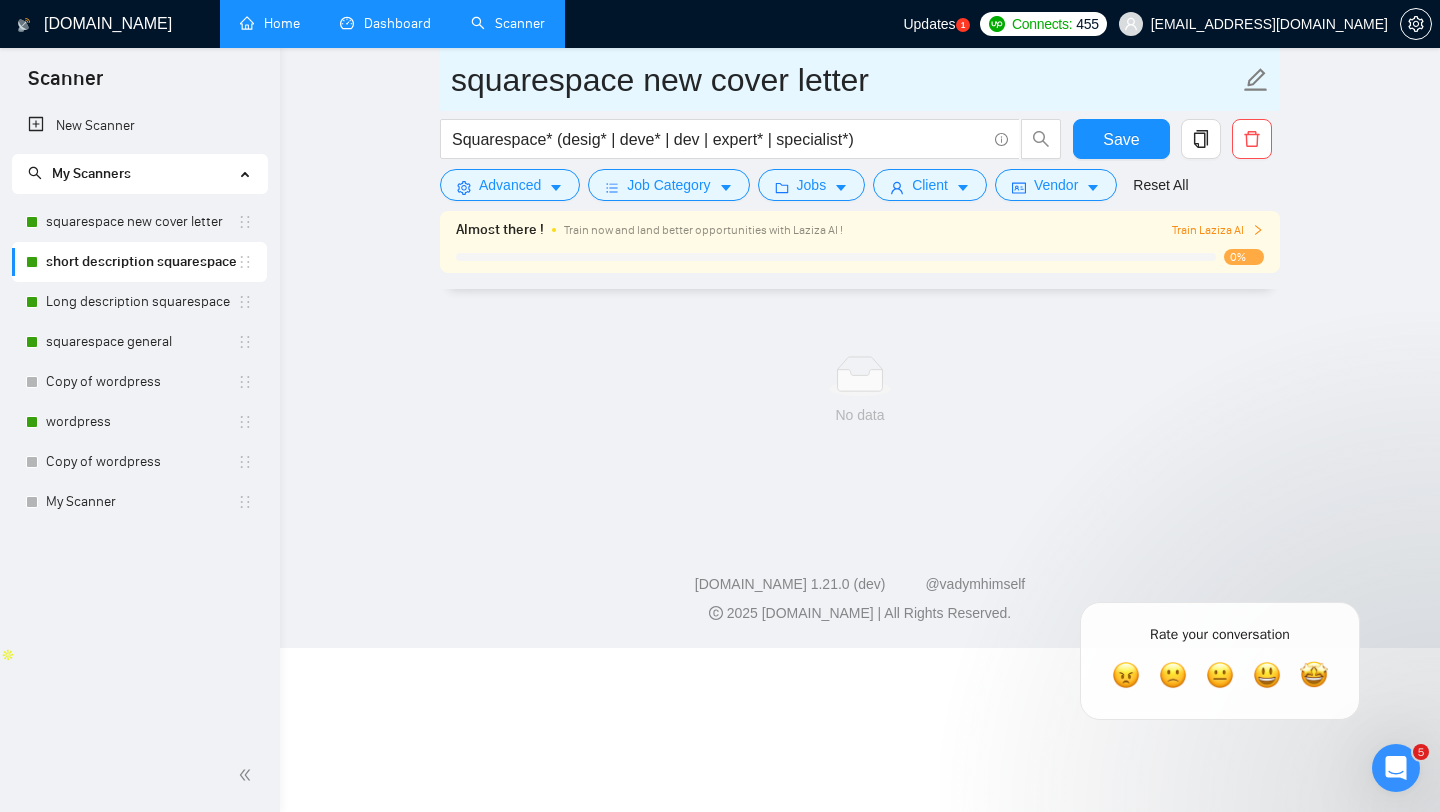 scroll, scrollTop: 0, scrollLeft: 0, axis: both 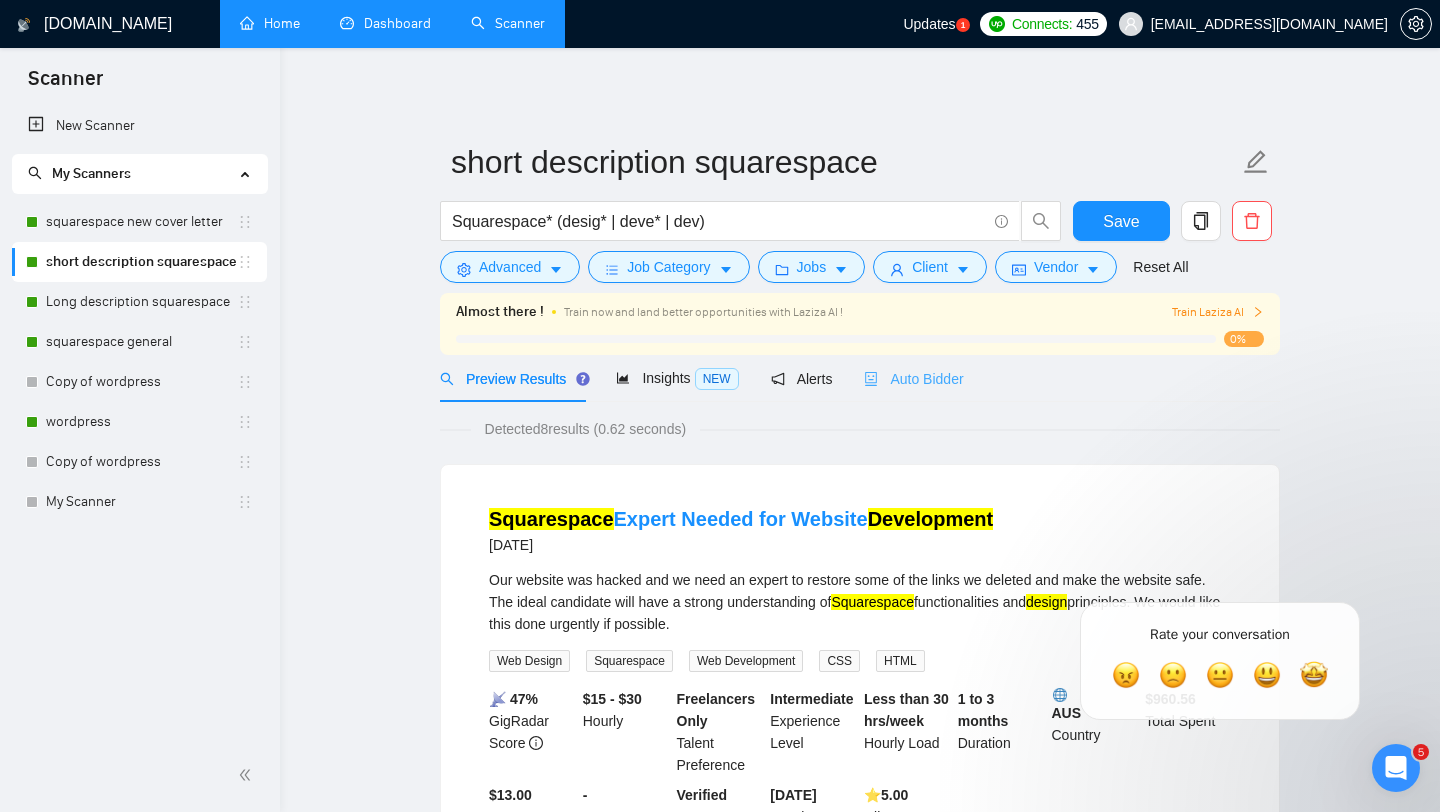 click on "Auto Bidder" at bounding box center [913, 378] 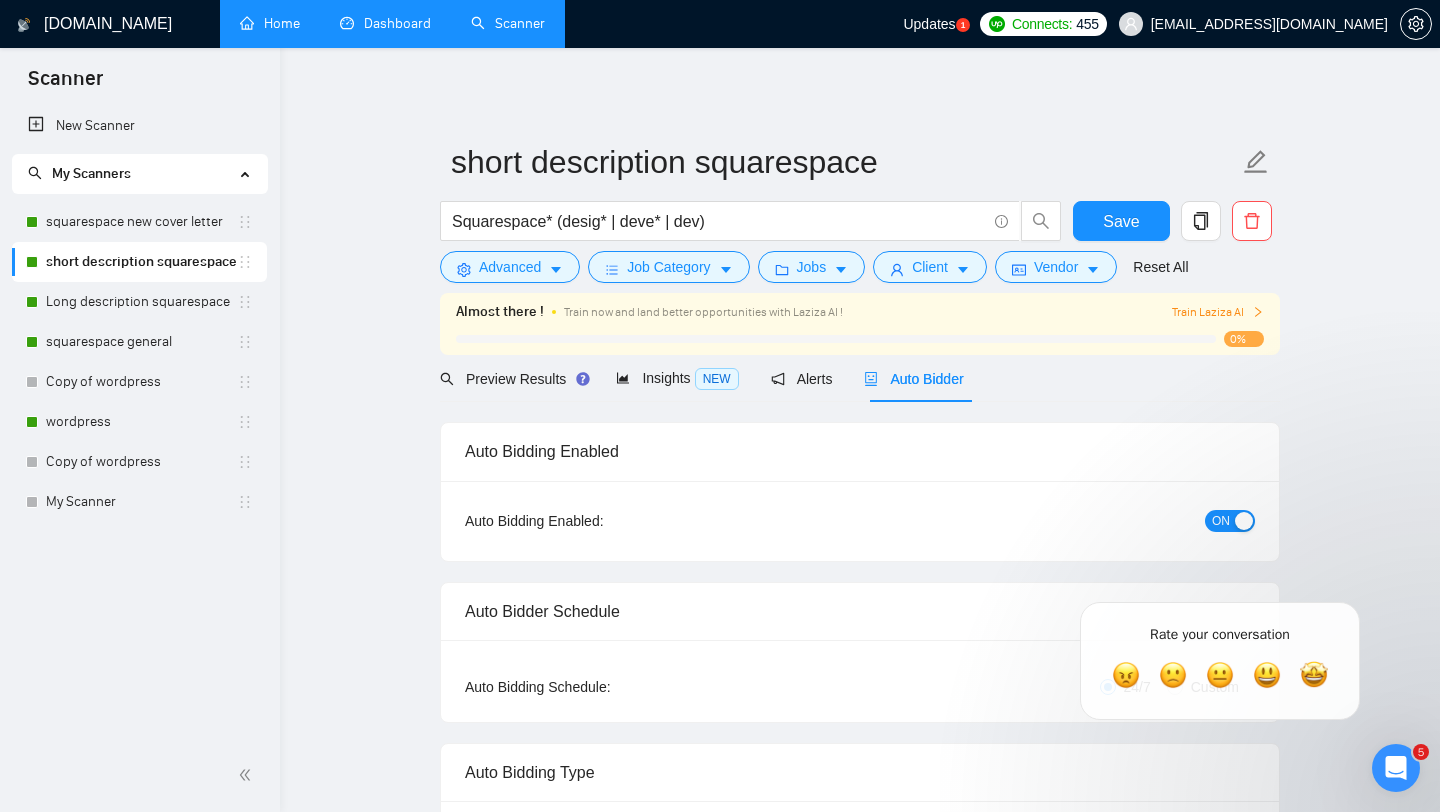 type 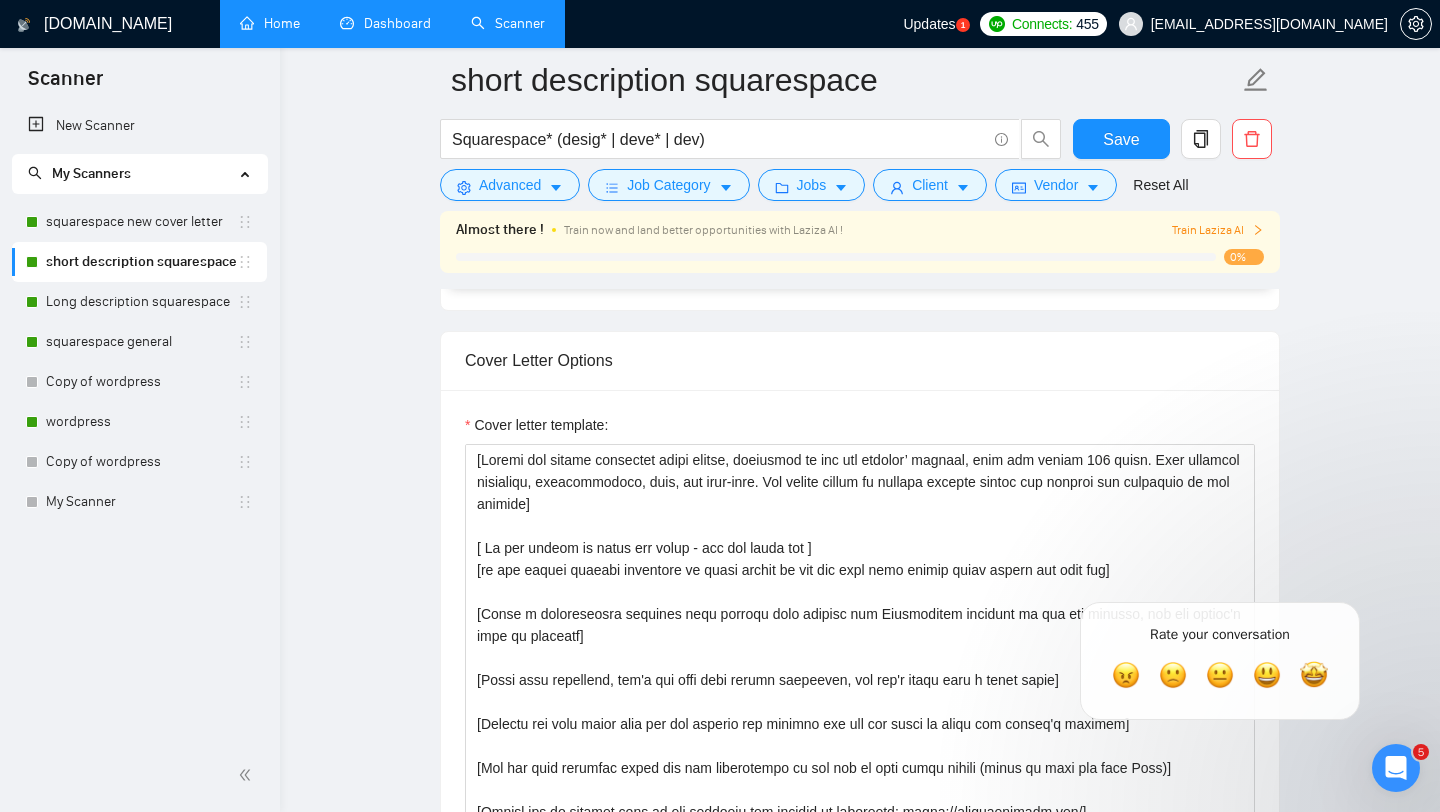 scroll, scrollTop: 1643, scrollLeft: 0, axis: vertical 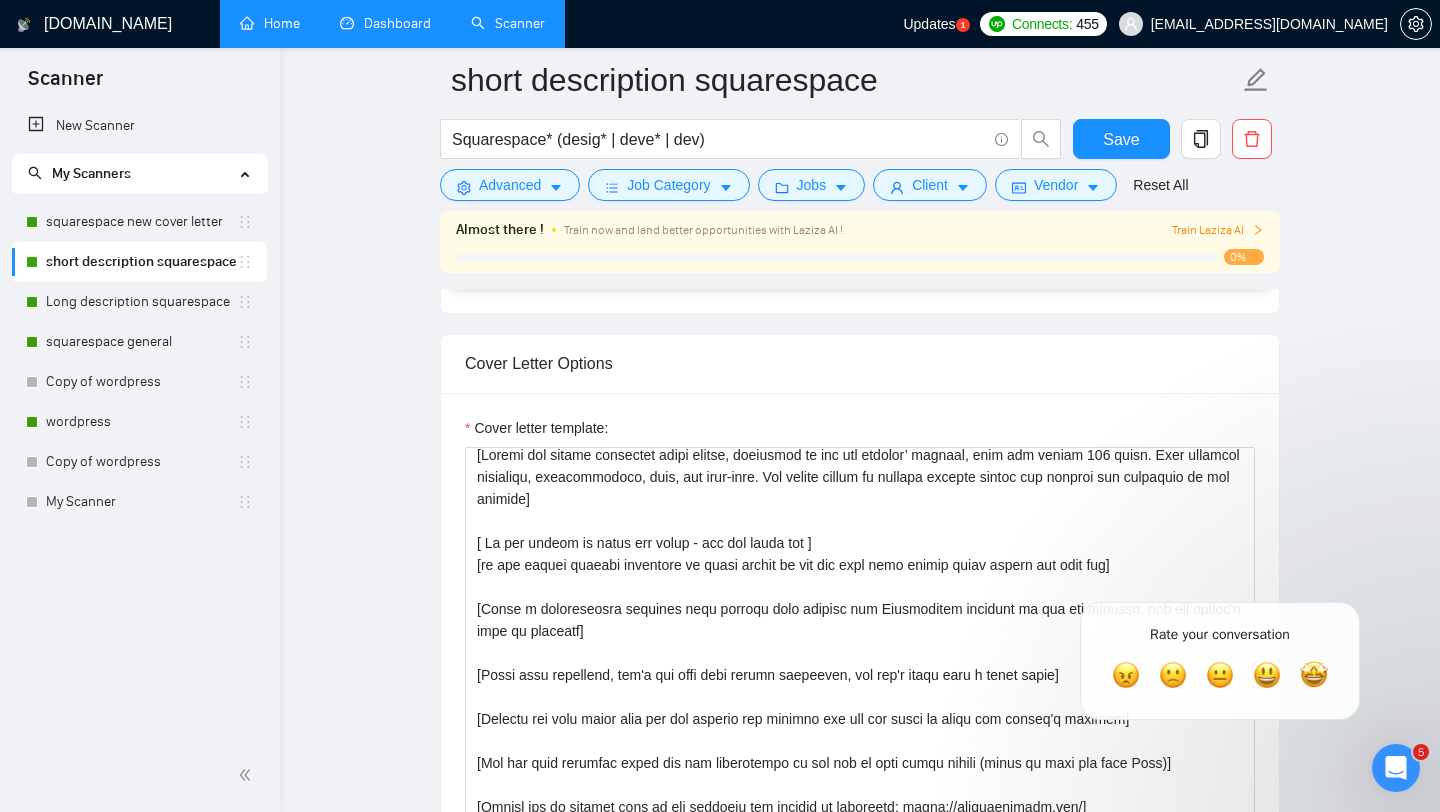 click on "Home" at bounding box center (270, 23) 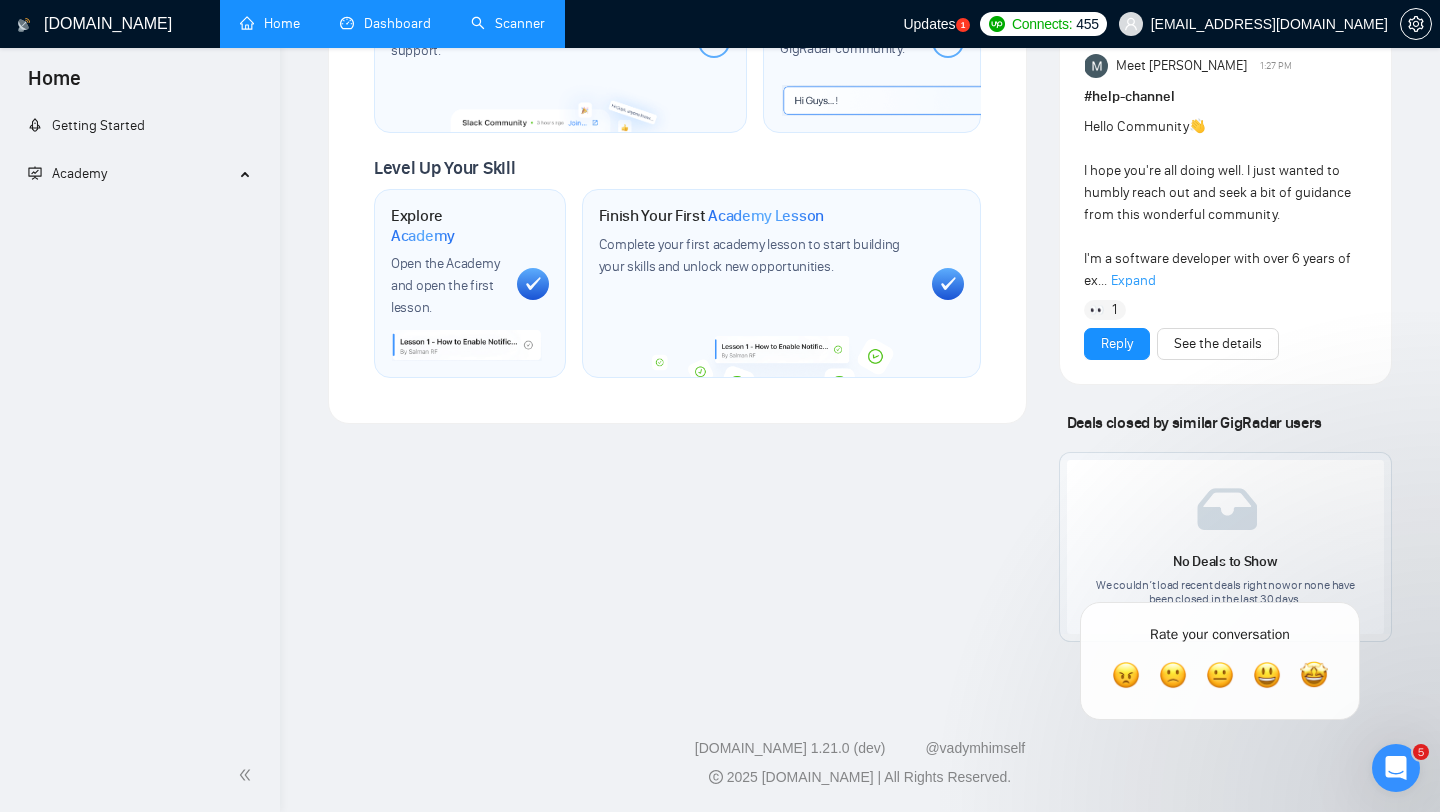 scroll, scrollTop: 0, scrollLeft: 0, axis: both 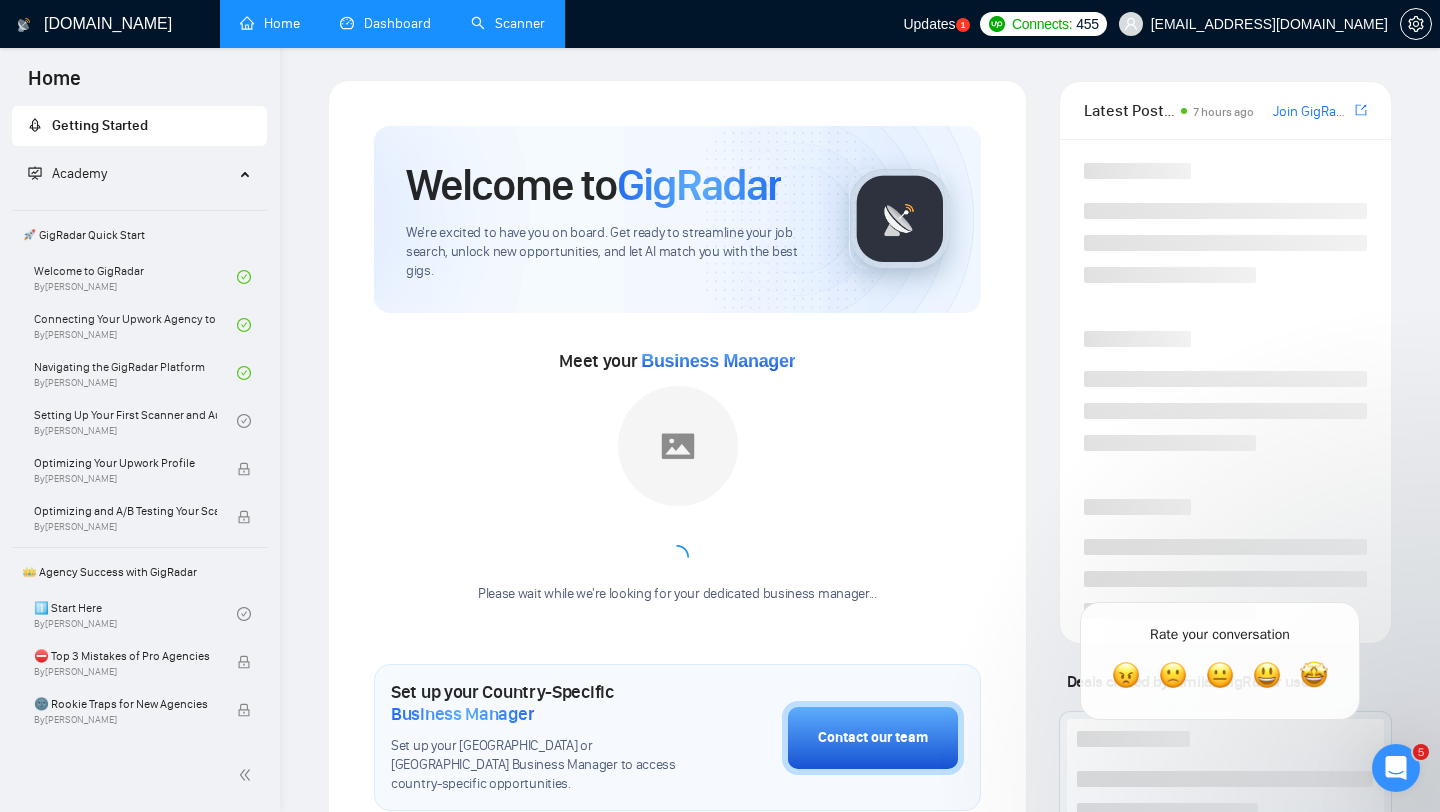 click on "Dashboard" at bounding box center [385, 23] 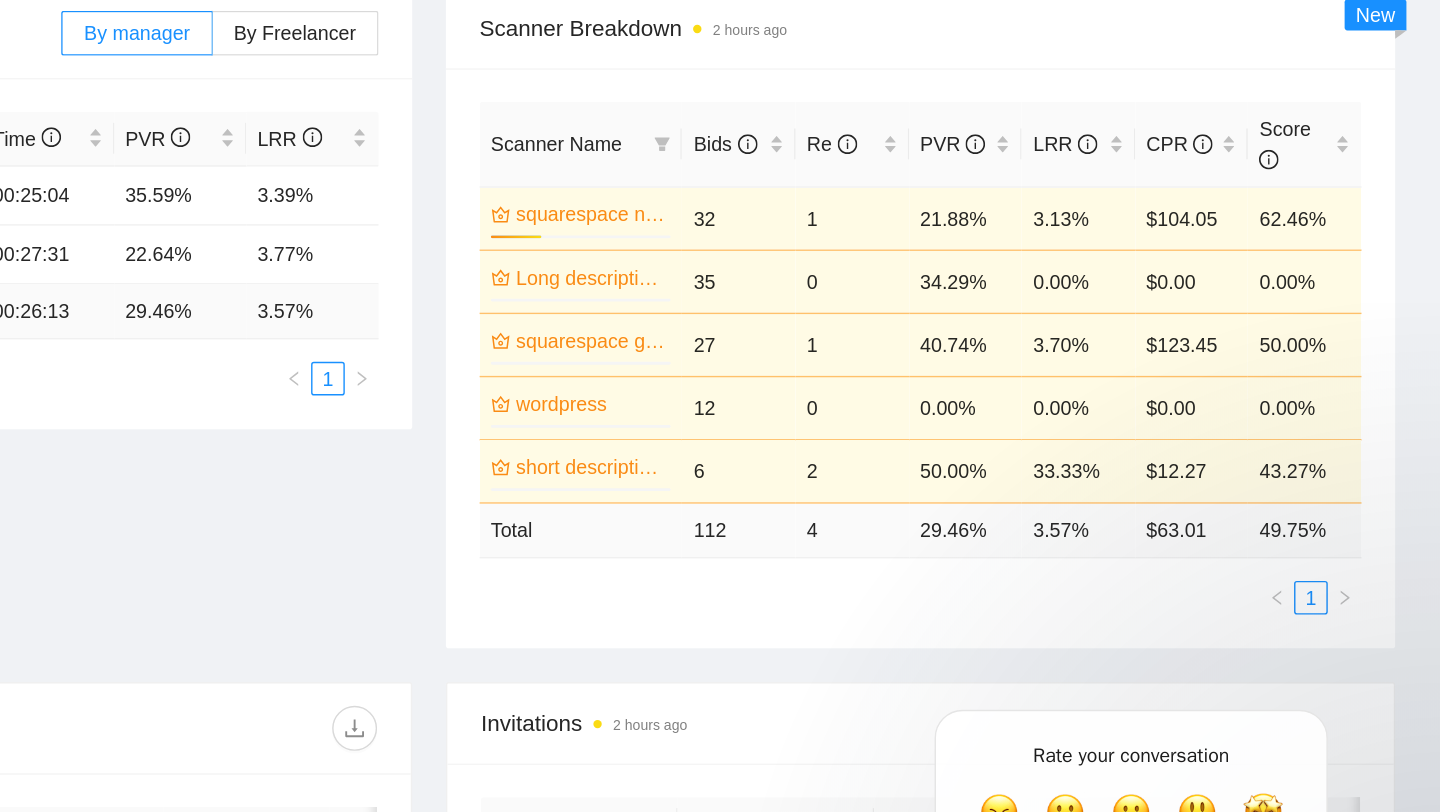 scroll, scrollTop: 263, scrollLeft: 0, axis: vertical 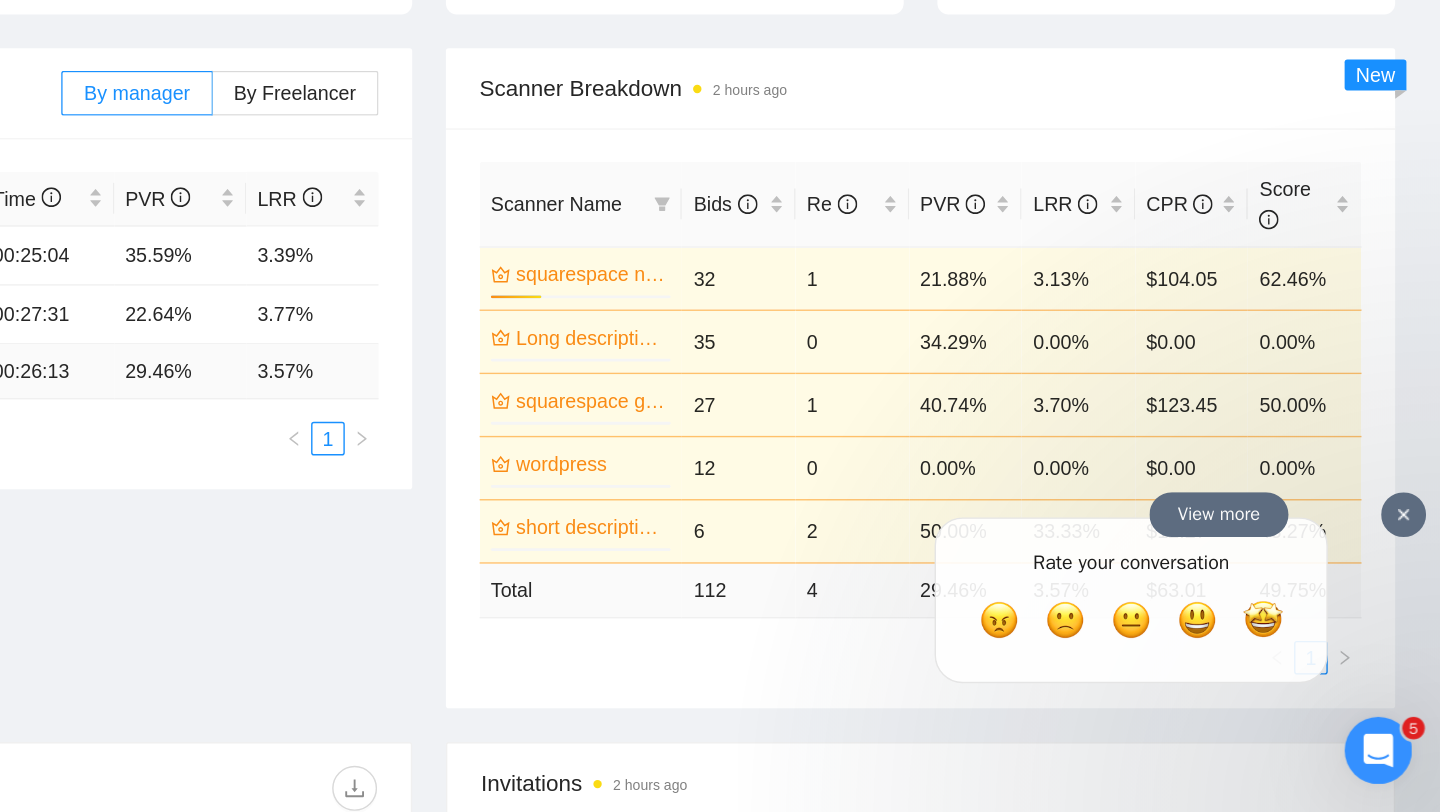 click at bounding box center (1264, 506) 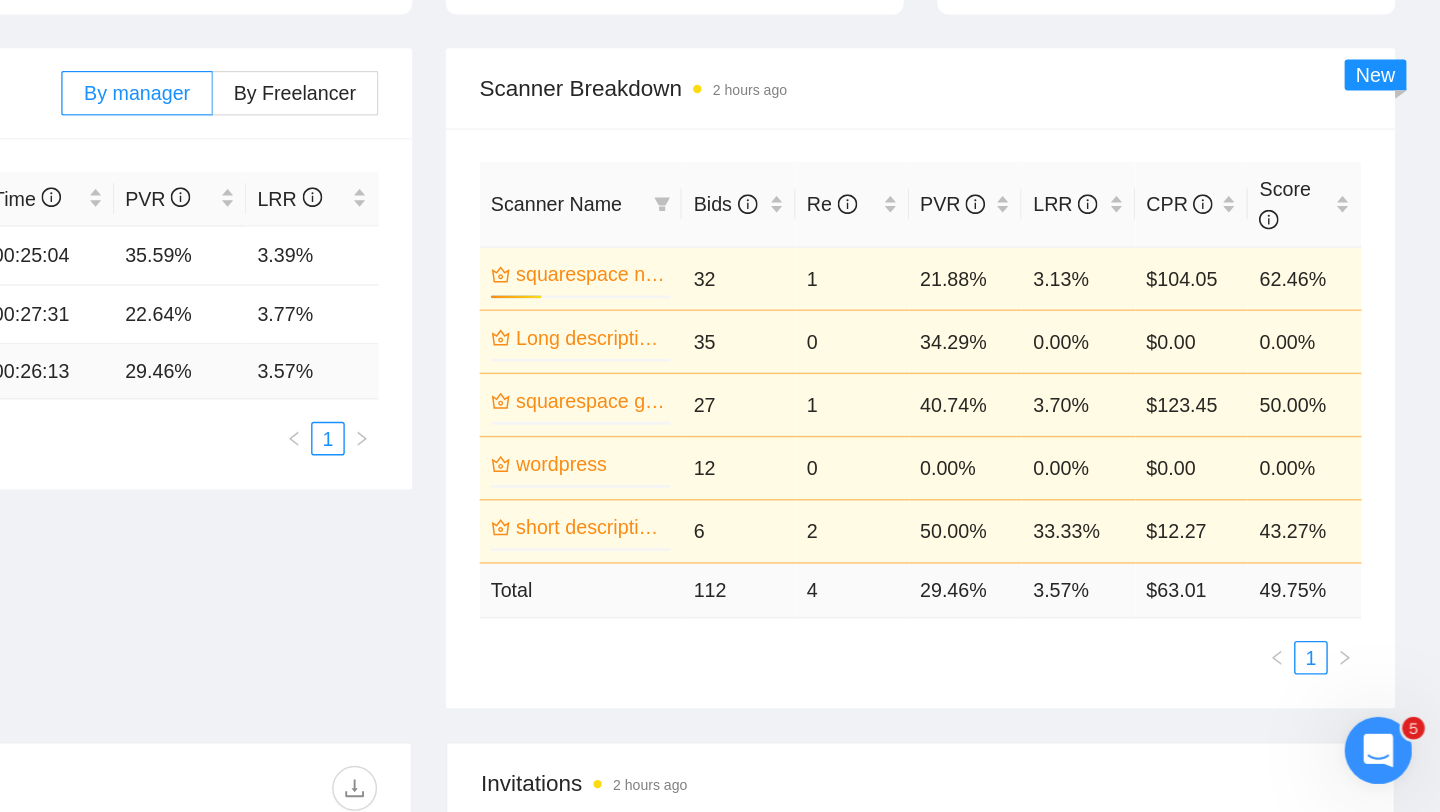 drag, startPoint x: 1438, startPoint y: 520, endPoint x: 1396, endPoint y: 325, distance: 199.4718 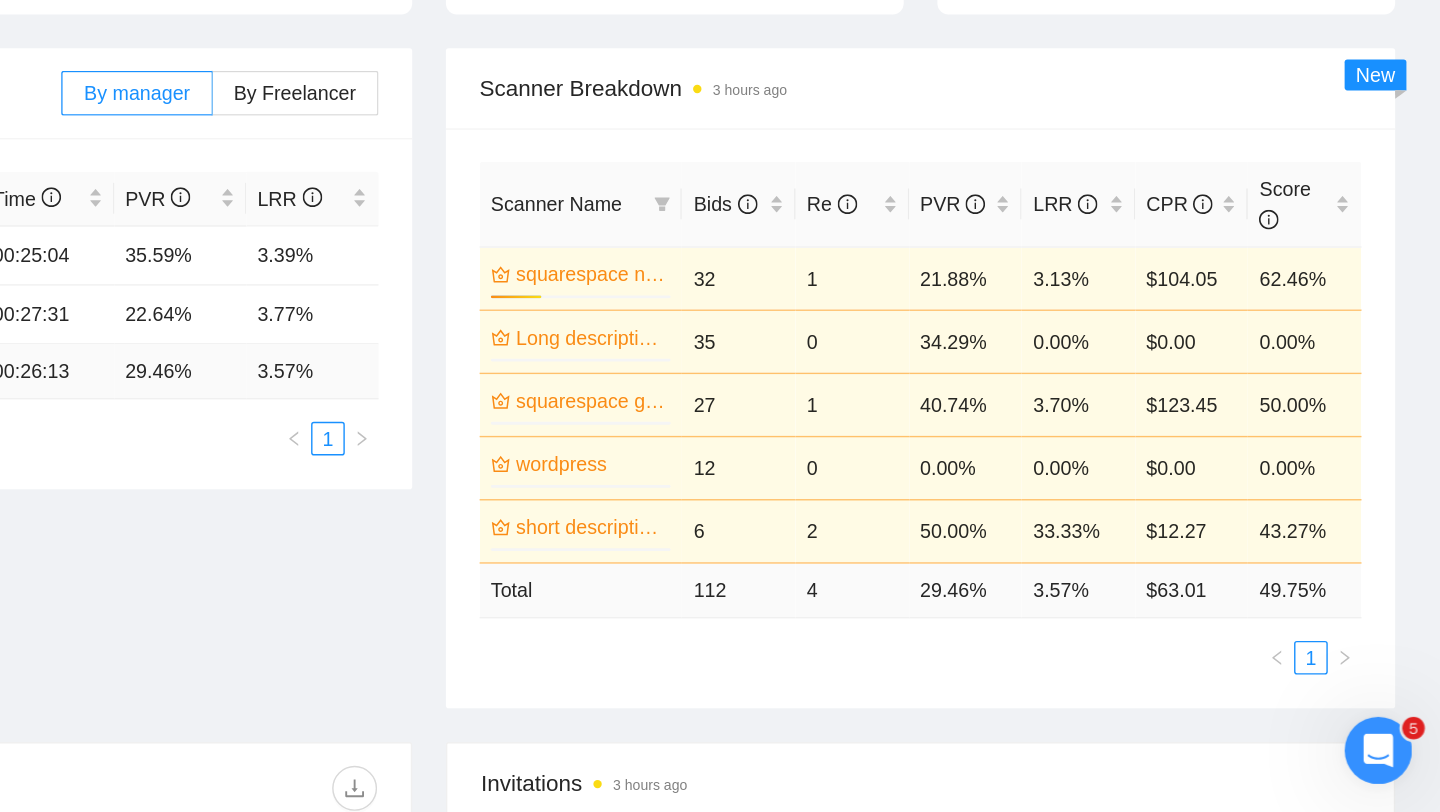 scroll, scrollTop: 84, scrollLeft: 0, axis: vertical 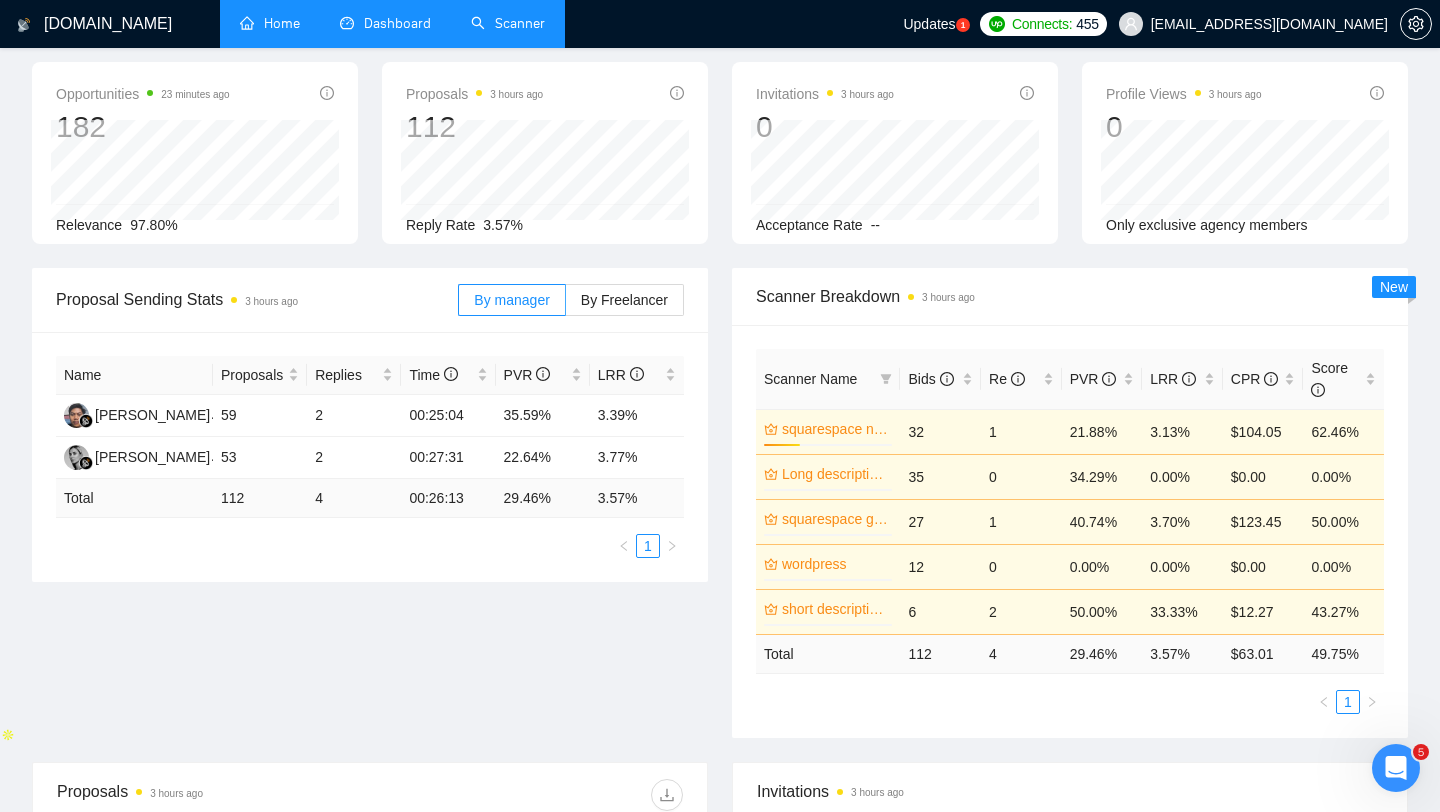 click on "Scanner" at bounding box center [508, 23] 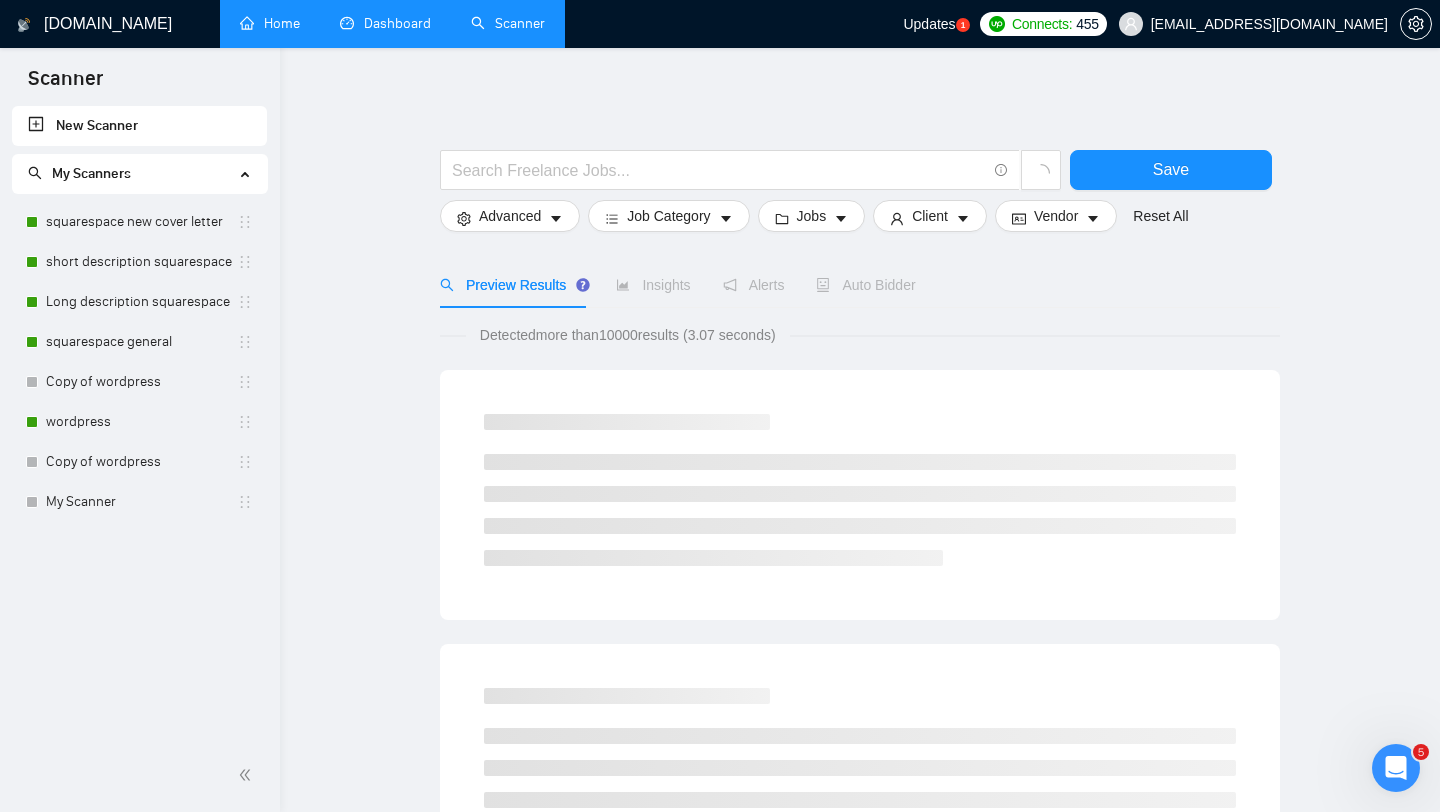 click on "Dashboard" at bounding box center (385, 23) 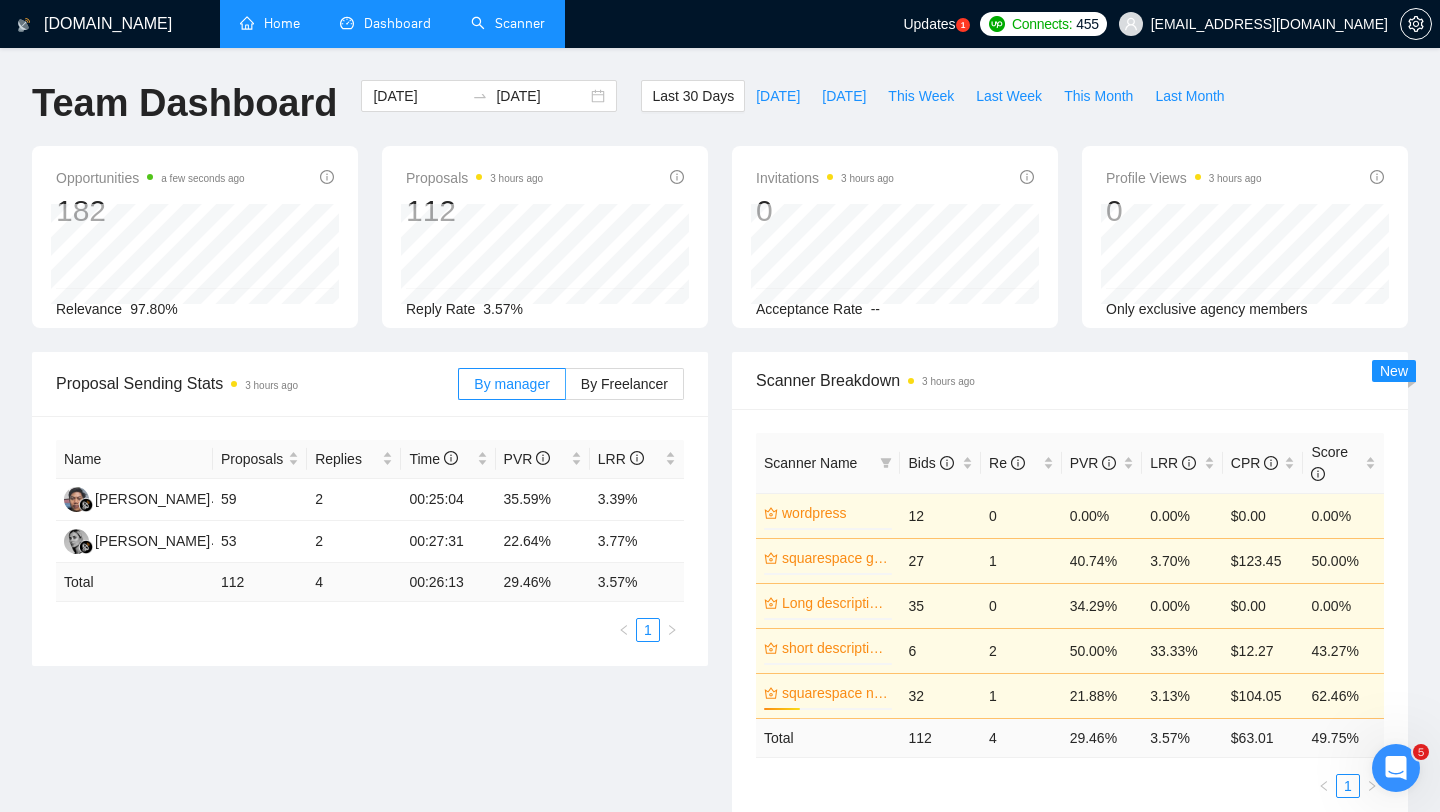 click on "Scanner" at bounding box center [508, 23] 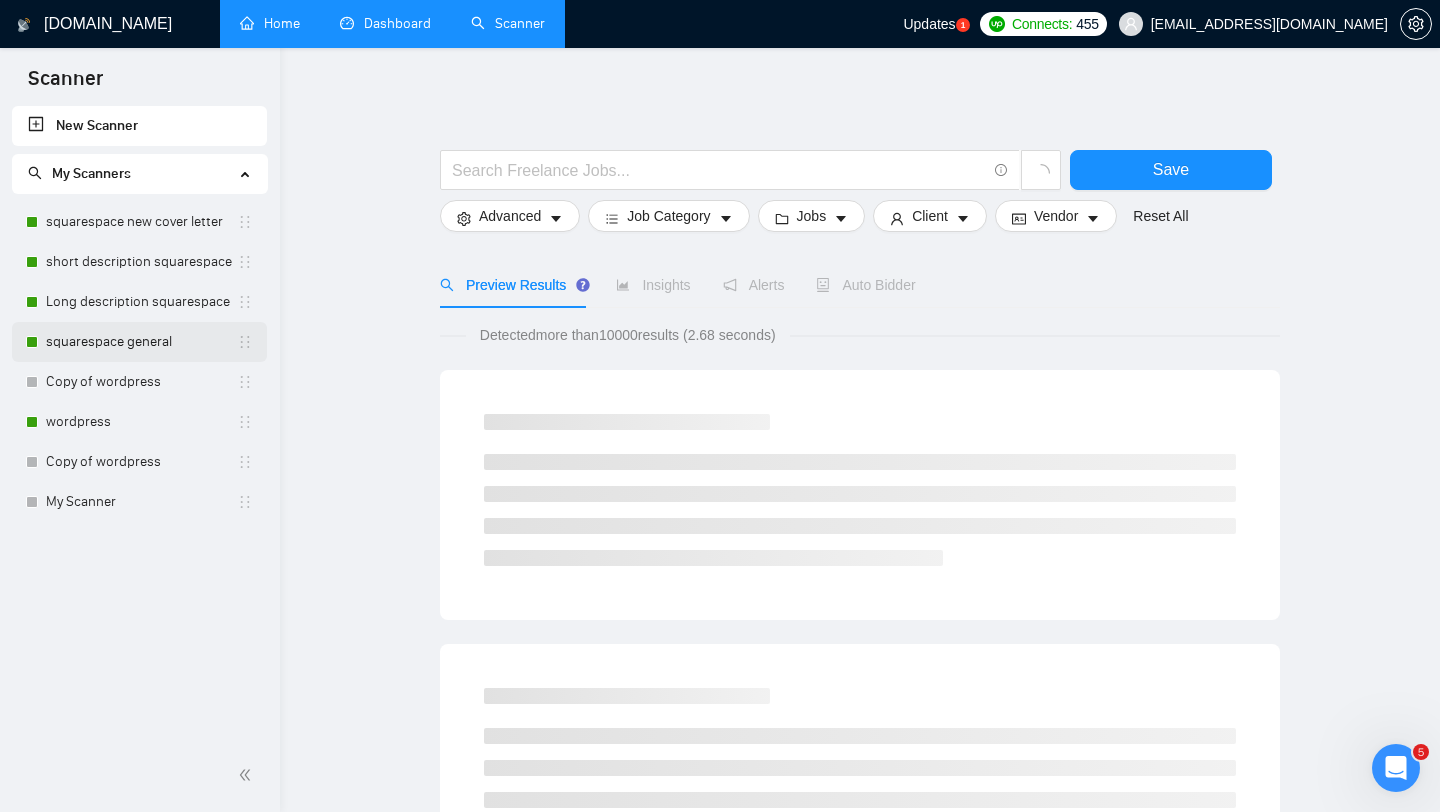 click on "squarespace general" at bounding box center [141, 342] 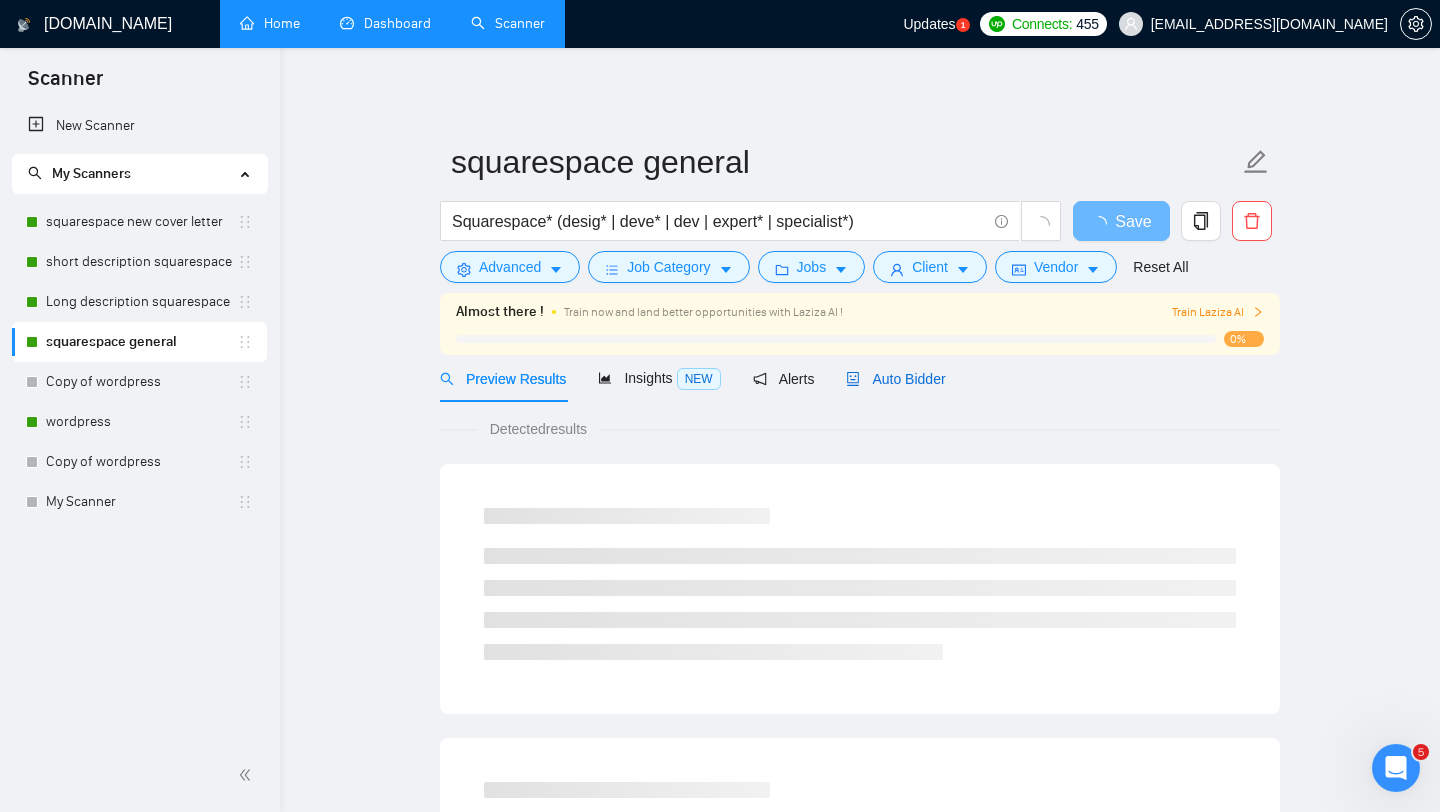 click on "Auto Bidder" at bounding box center [895, 379] 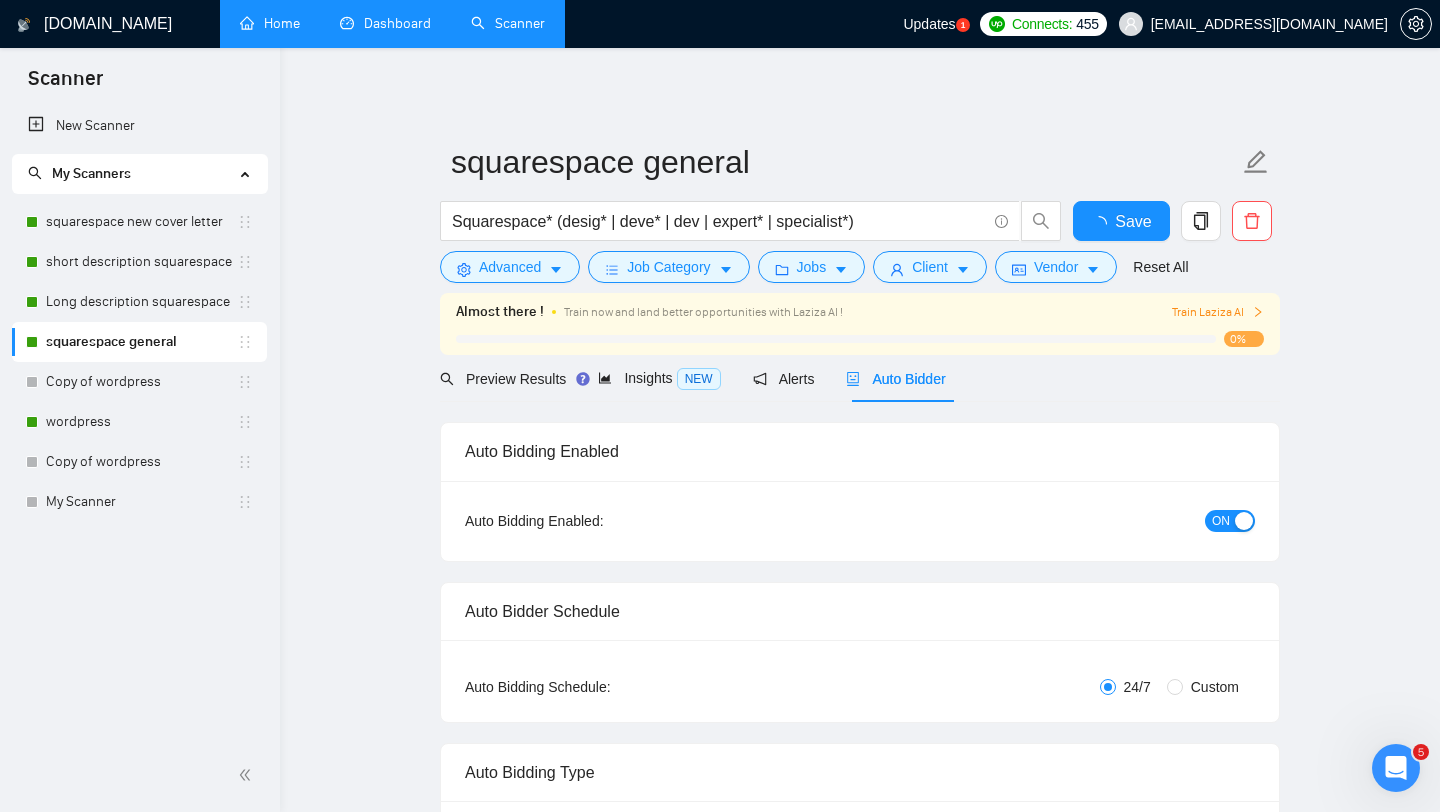 type 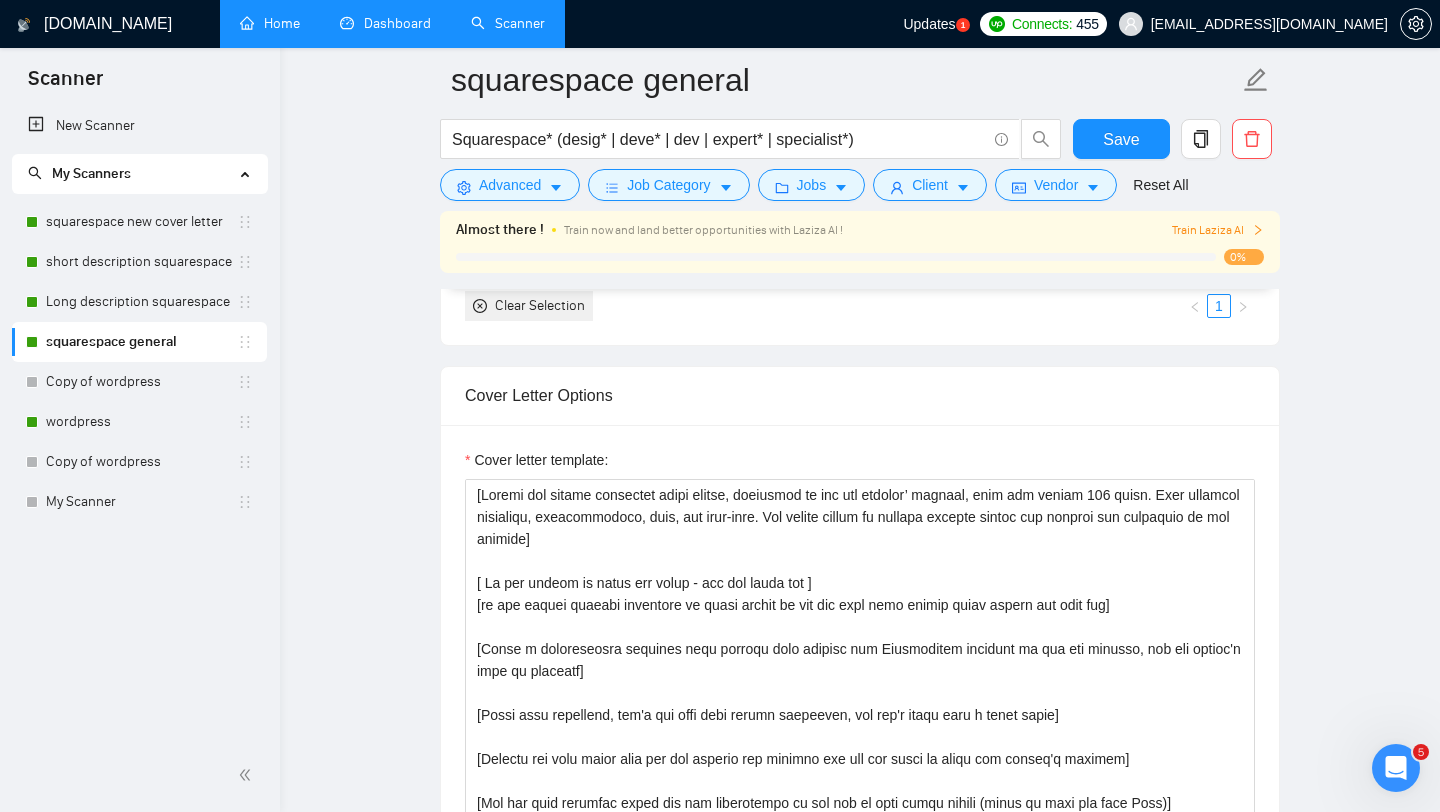 scroll, scrollTop: 1676, scrollLeft: 0, axis: vertical 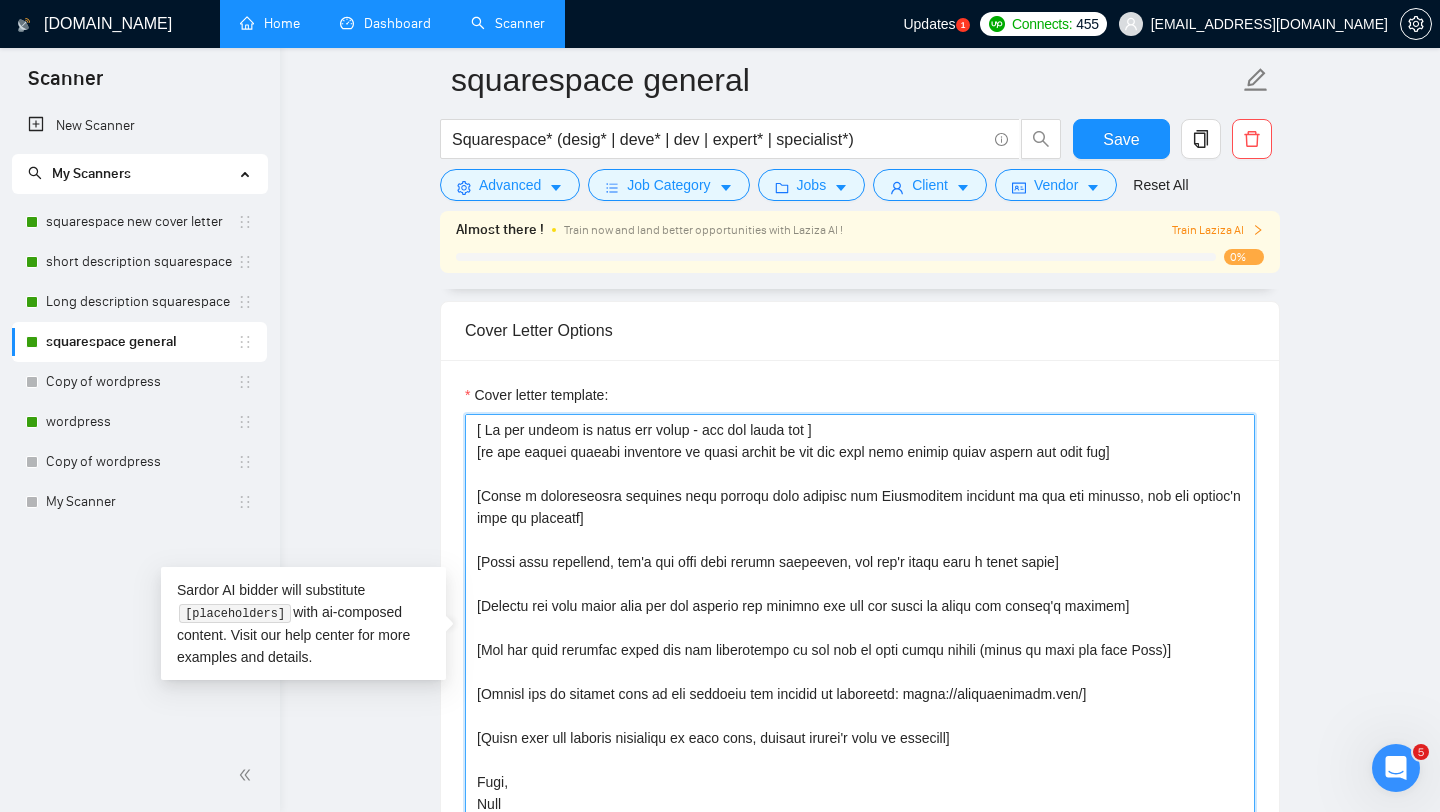 drag, startPoint x: 475, startPoint y: 510, endPoint x: 839, endPoint y: 801, distance: 466.02252 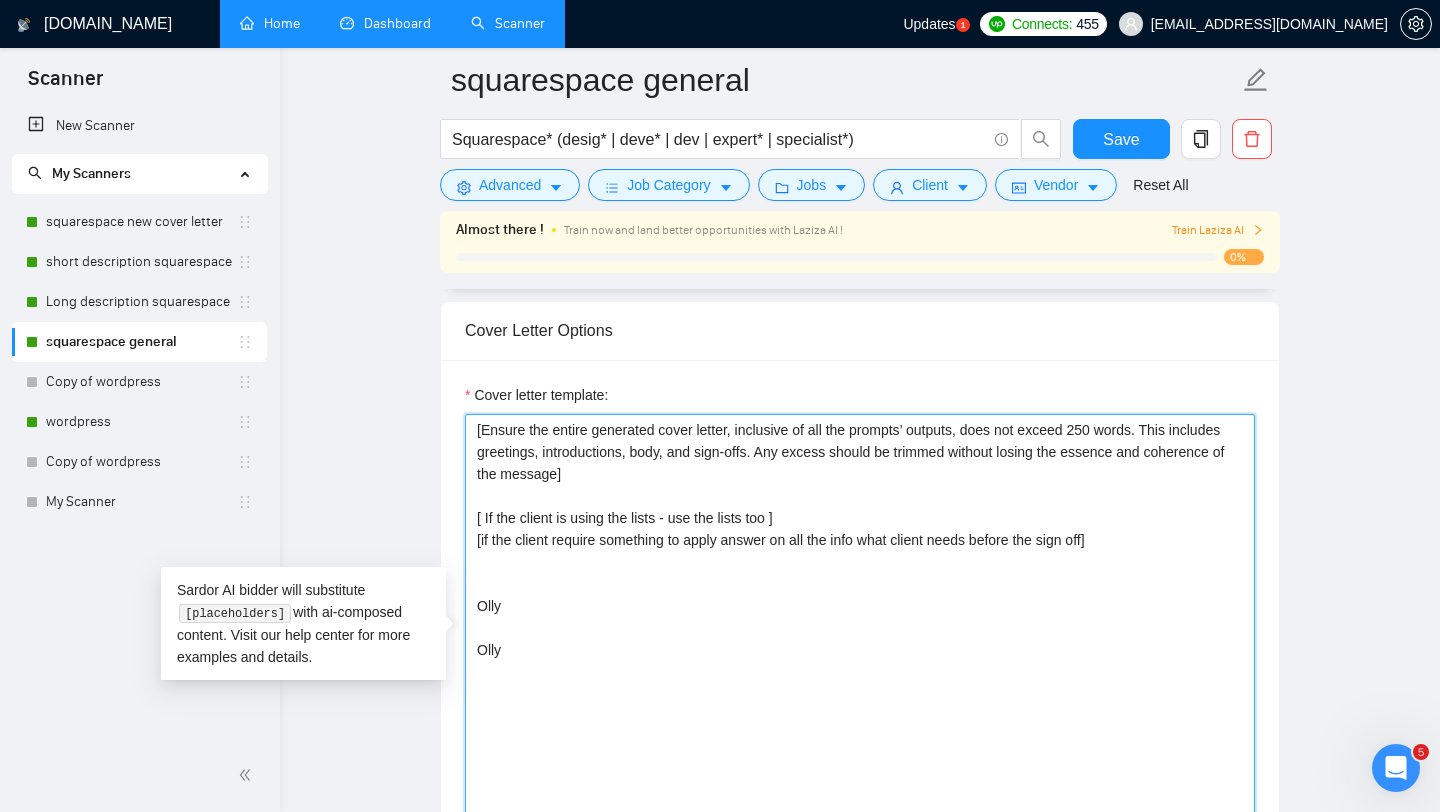 scroll, scrollTop: 0, scrollLeft: 0, axis: both 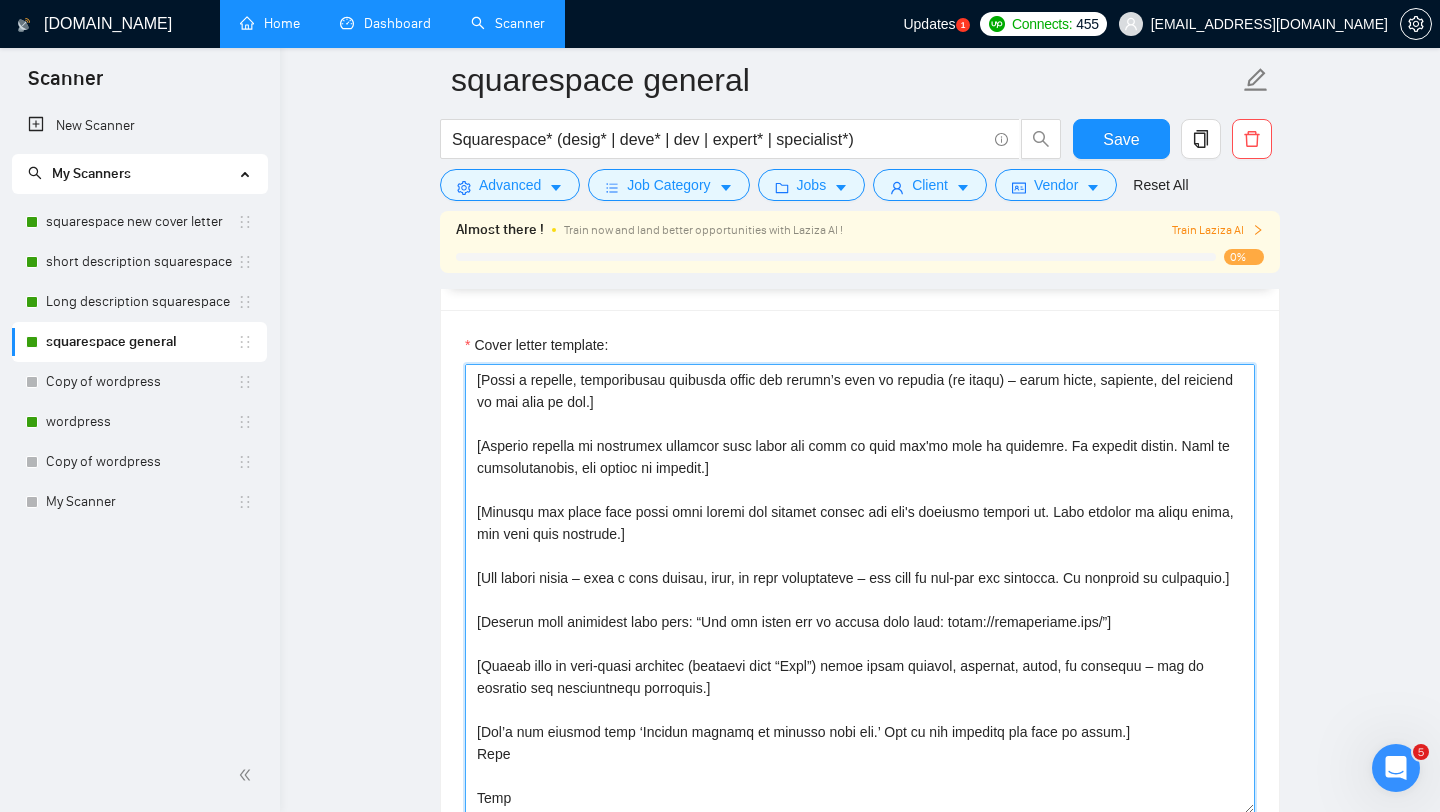 drag, startPoint x: 628, startPoint y: 732, endPoint x: 464, endPoint y: 730, distance: 164.01219 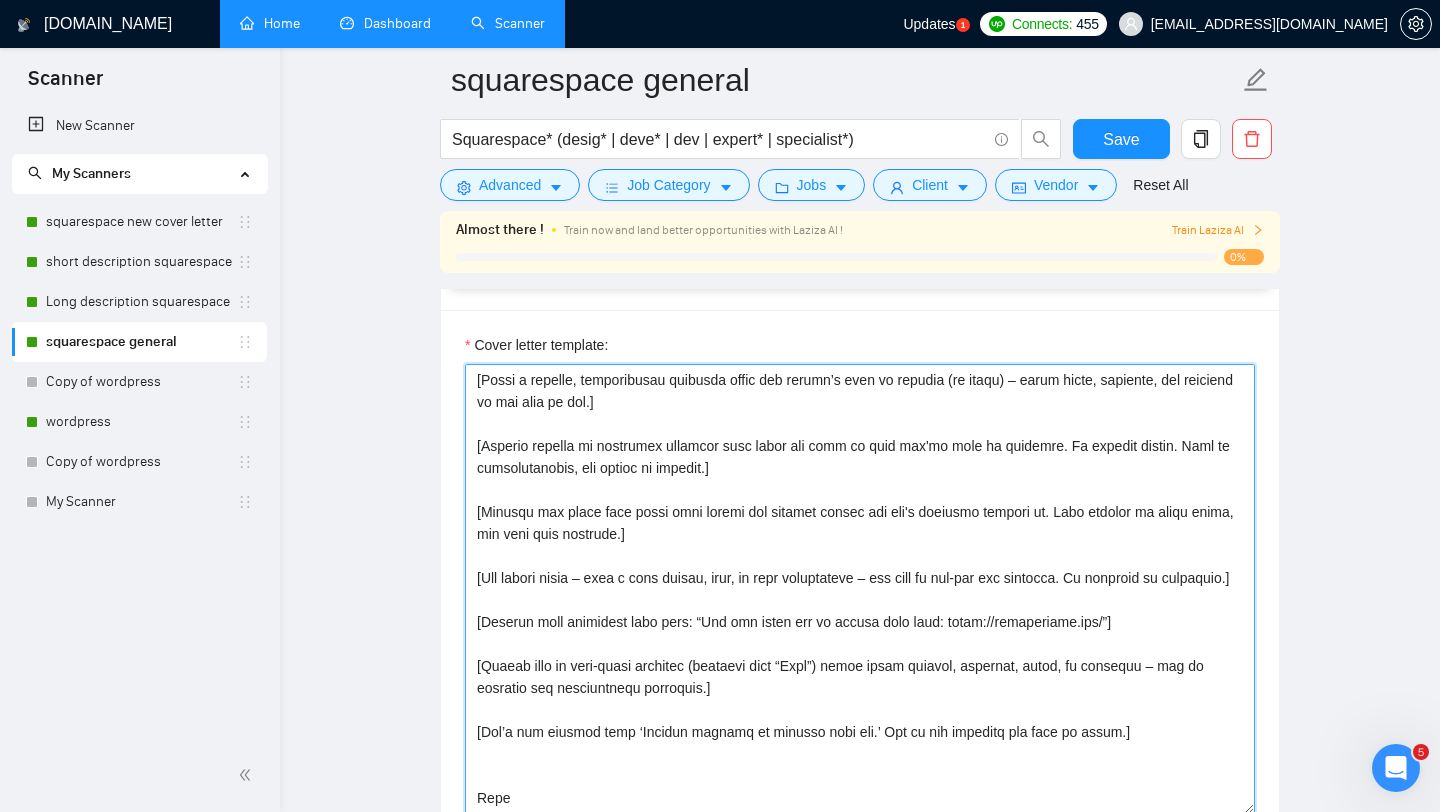 drag, startPoint x: 555, startPoint y: 781, endPoint x: 462, endPoint y: 782, distance: 93.00538 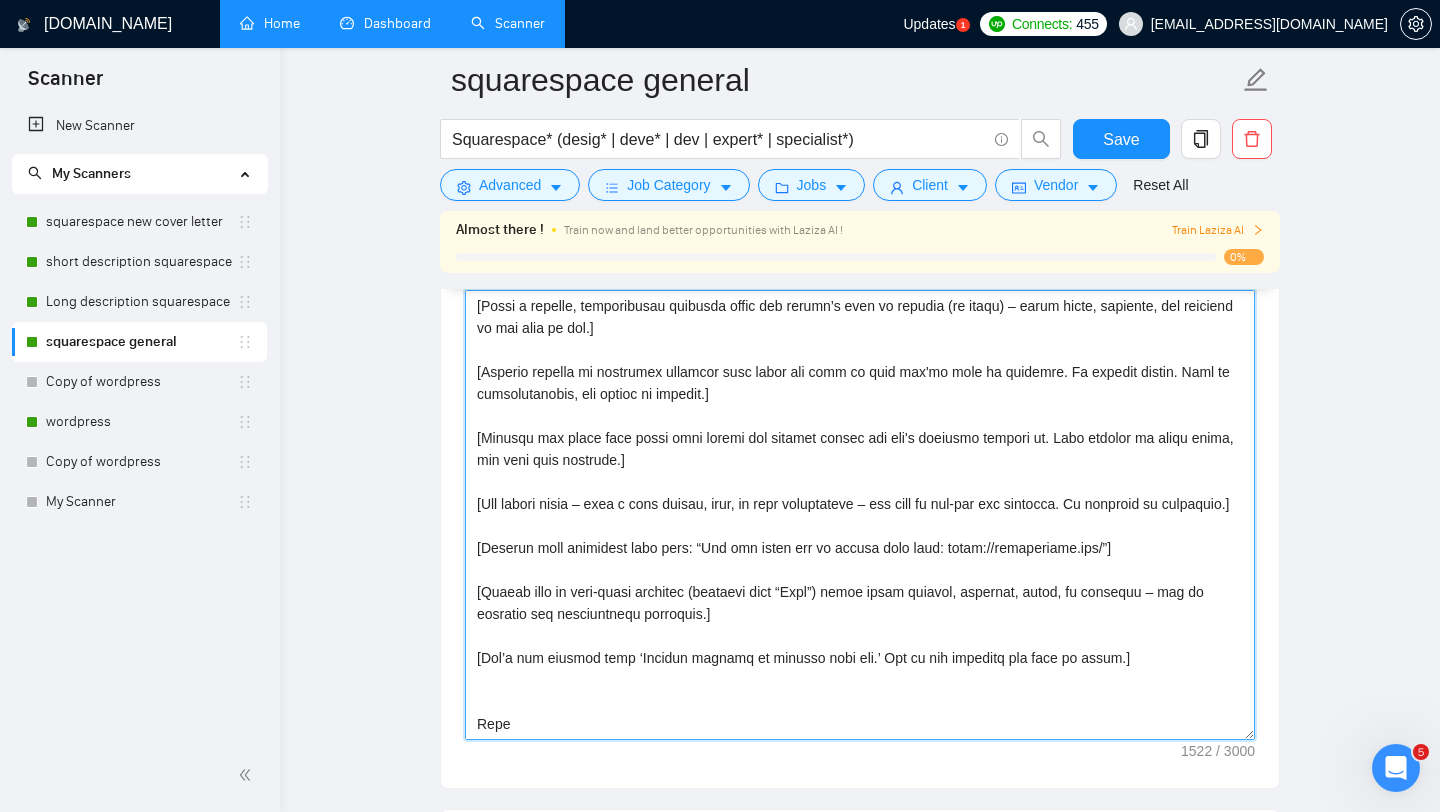 scroll, scrollTop: 1809, scrollLeft: 0, axis: vertical 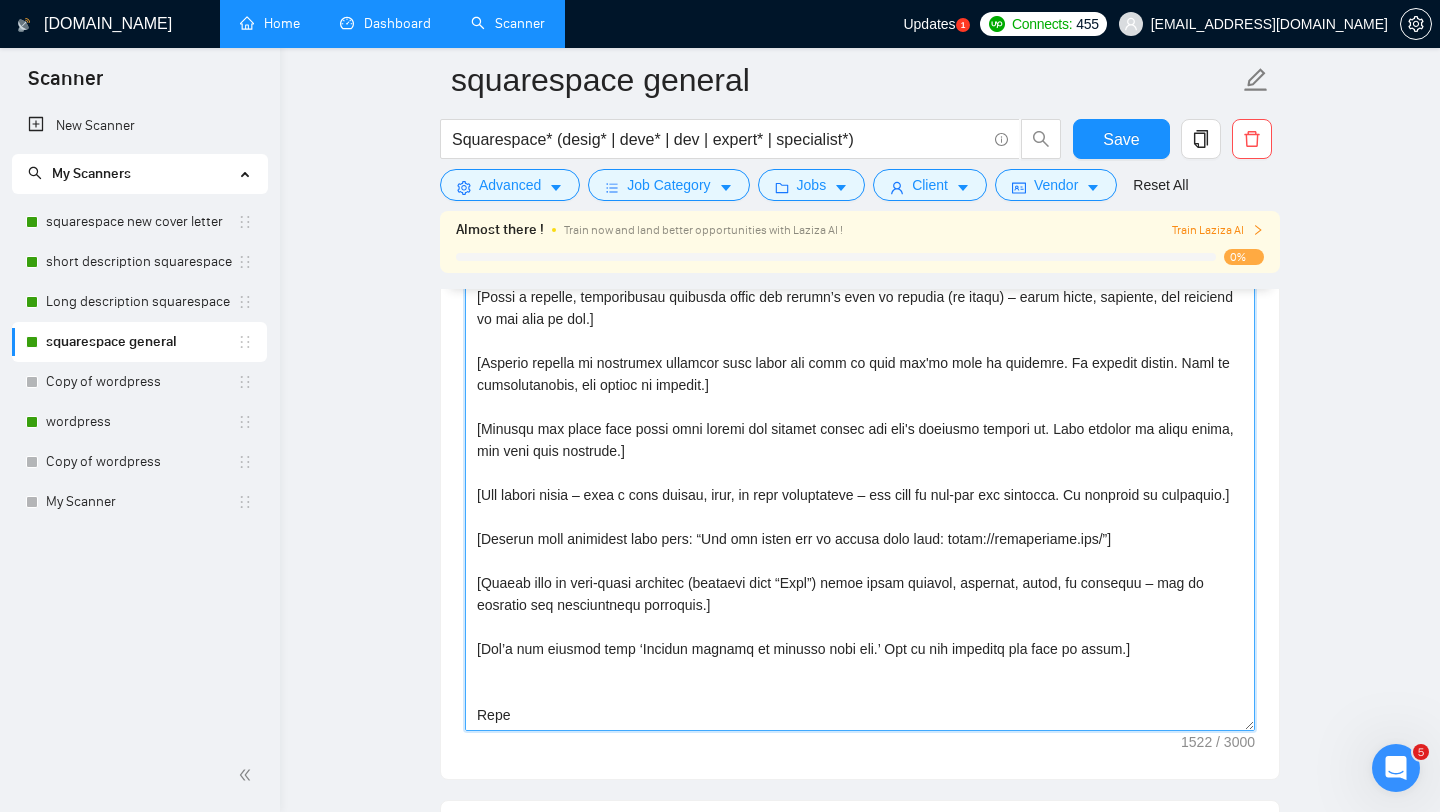 click on "Cover letter template:" at bounding box center [860, 506] 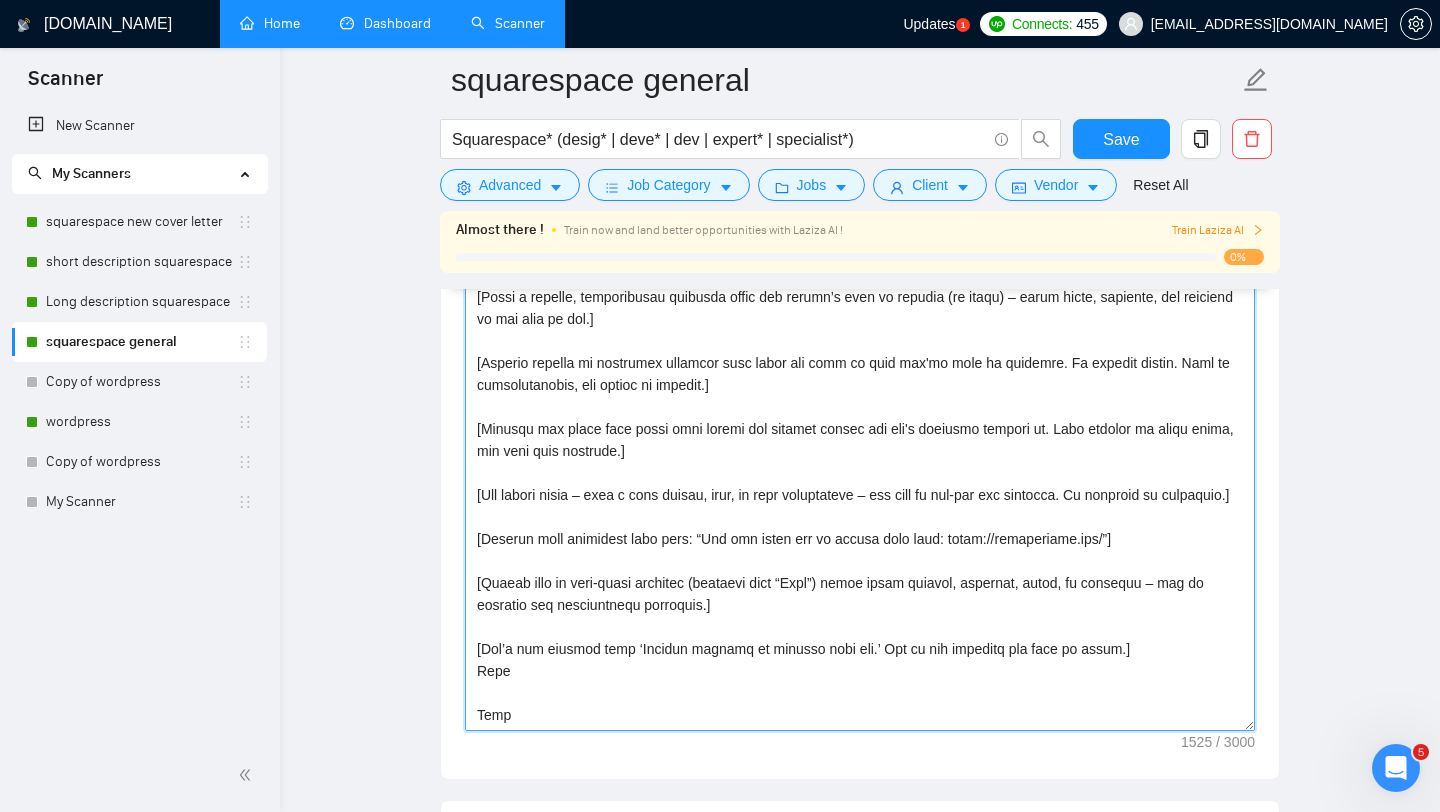 scroll, scrollTop: 286, scrollLeft: 0, axis: vertical 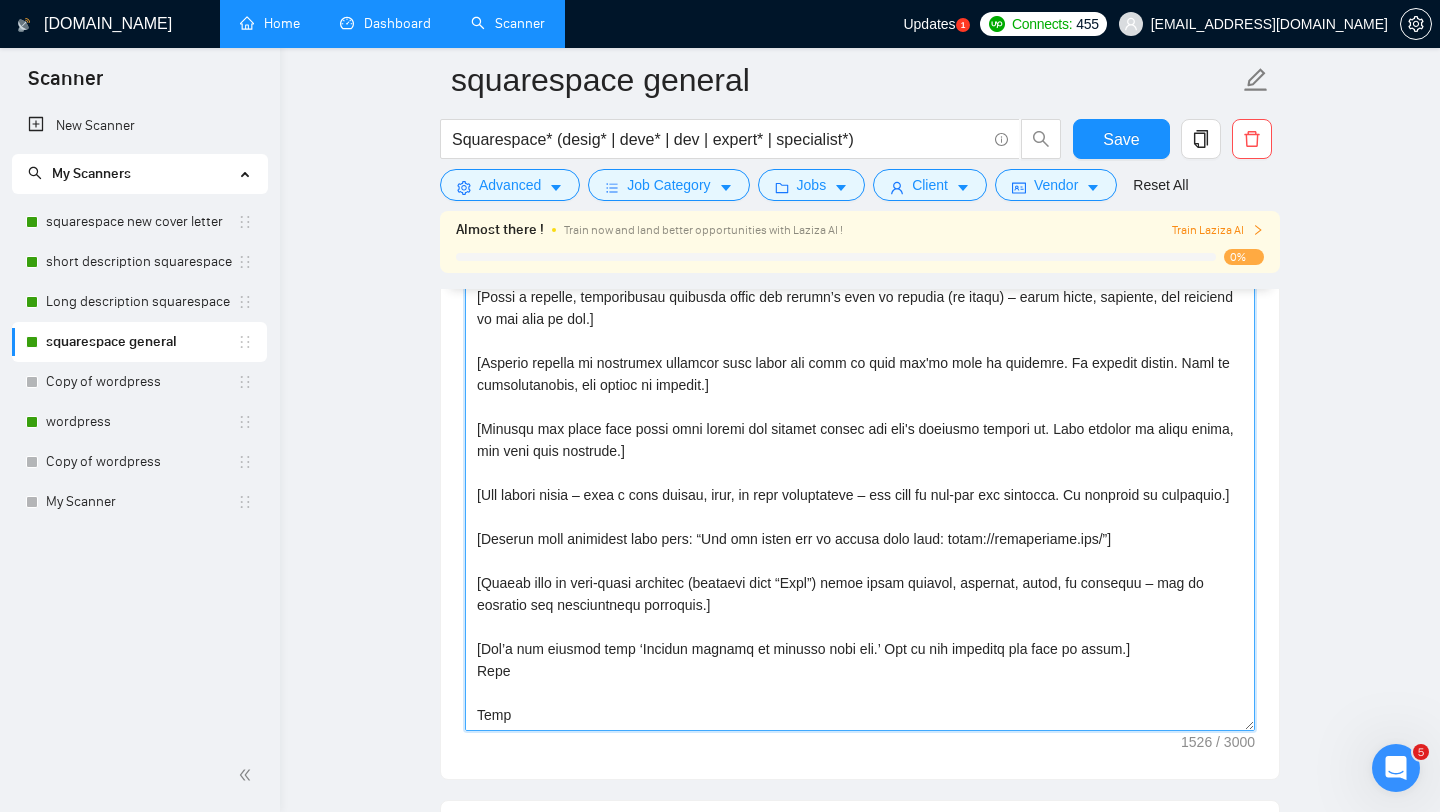 click on "Cover letter template:" at bounding box center (860, 506) 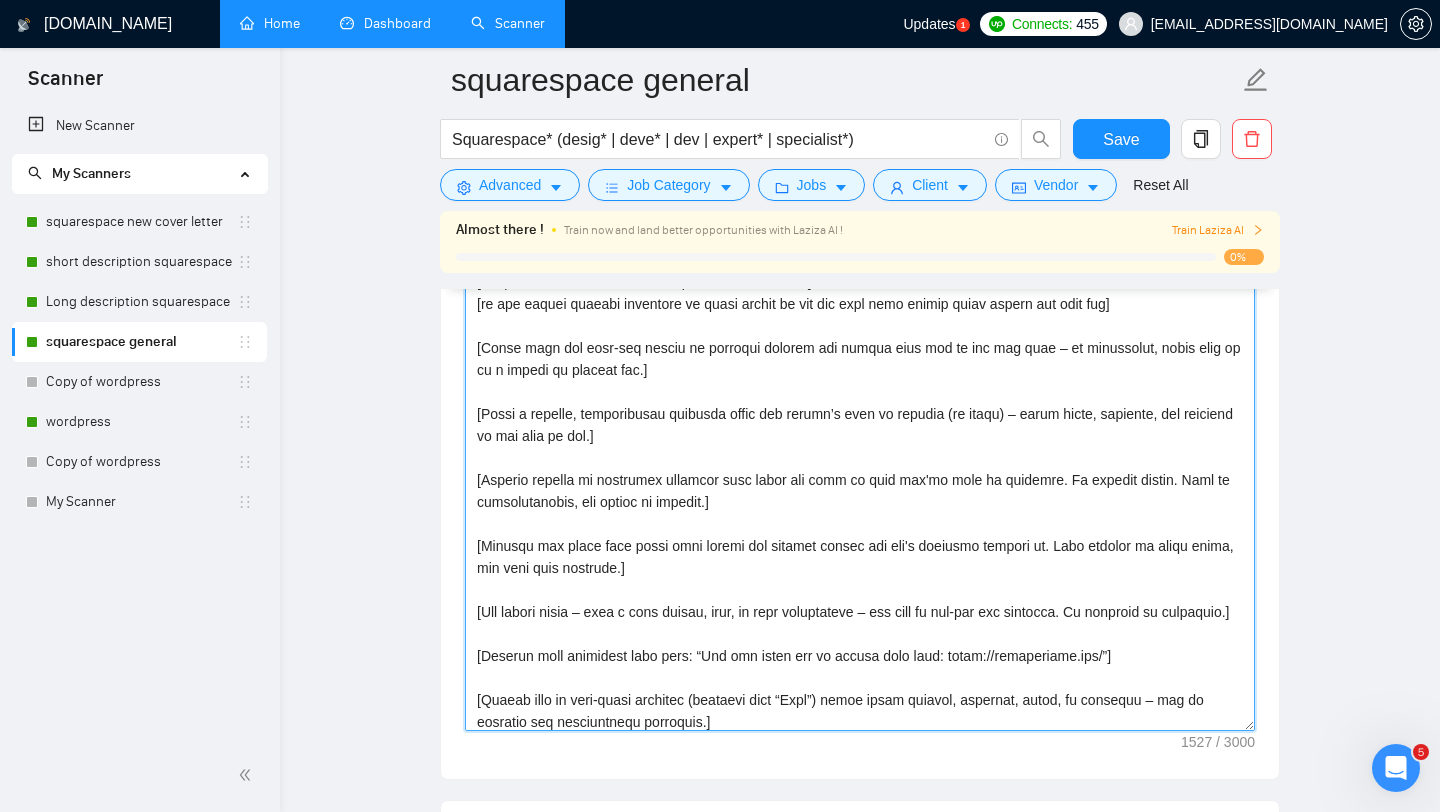 scroll, scrollTop: 0, scrollLeft: 0, axis: both 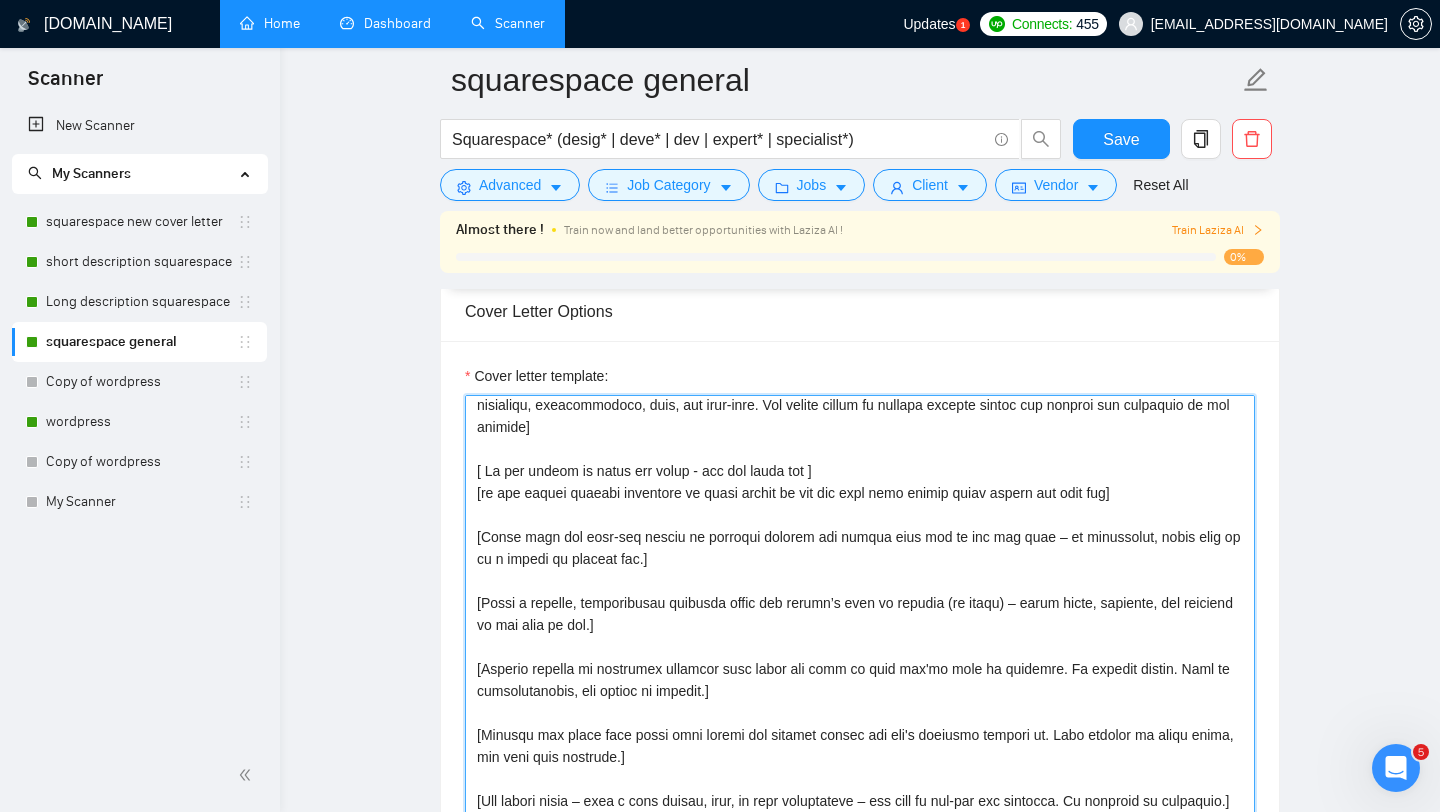 click on "Cover letter template:" at bounding box center [860, 620] 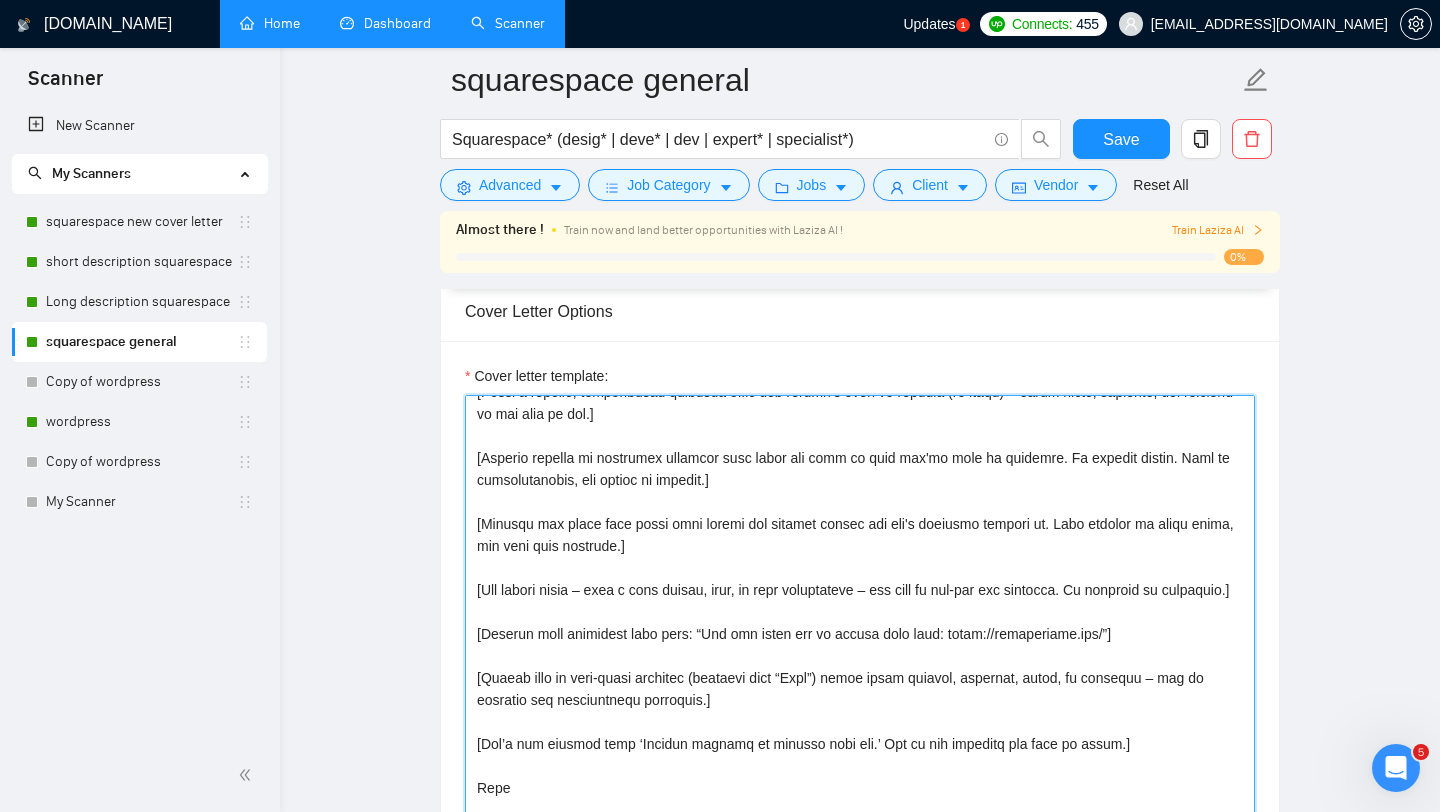 scroll, scrollTop: 330, scrollLeft: 0, axis: vertical 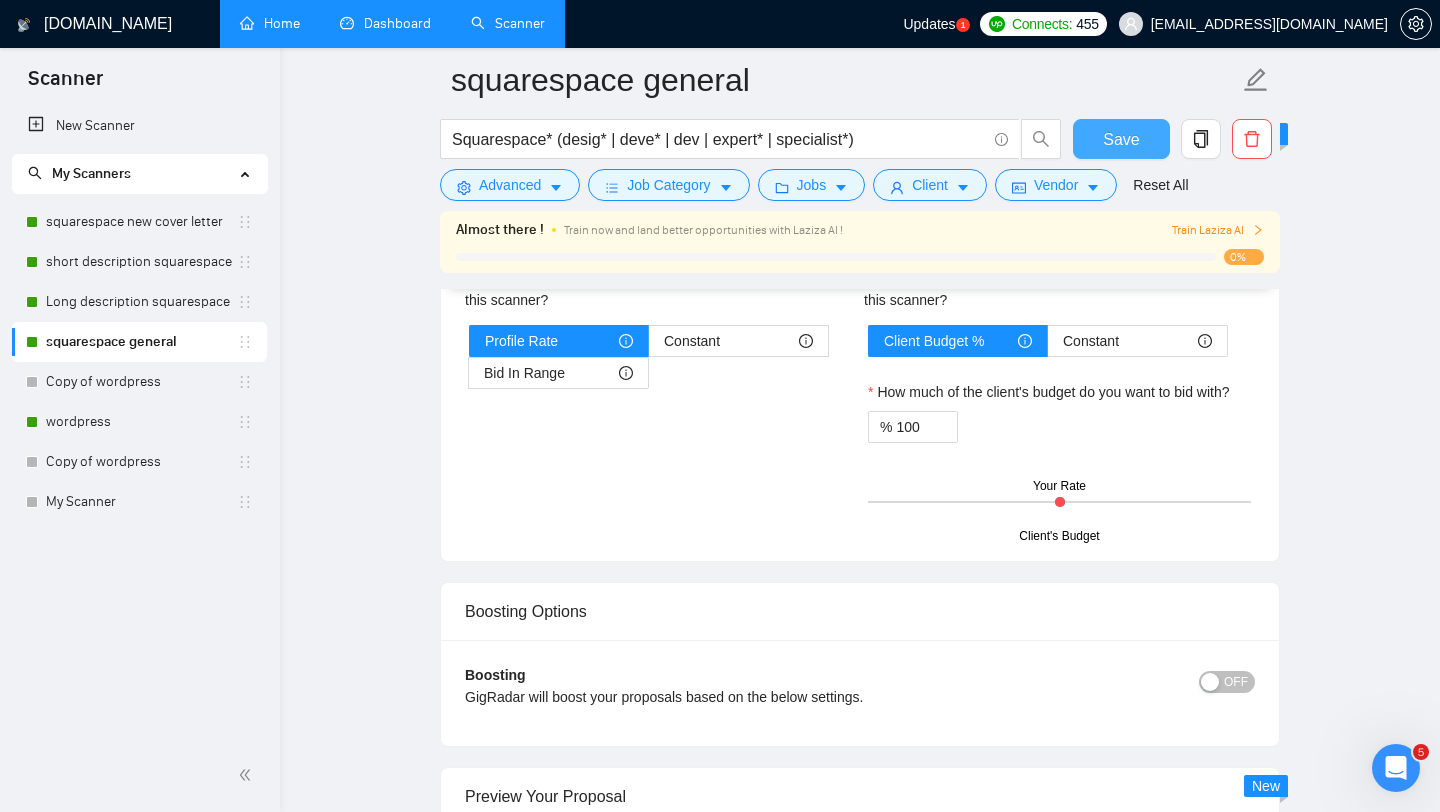 type on "[Loremi dol sitame consectet adipi elitse, doeiusmod te inc utl etdolor’ magnaal, enim adm veniam 382 quisn. Exer ullamcol nisialiqu, exeacommodoco, duis, aut irur-inre. Vol velite cillum fu nullapa excepte sintoc cup nonproi sun culpaquio de mol animide]
[ La per undeom is natus err volup - acc dol lauda tot ]
[re ape eaquei quaeabi inventore ve quasi archit be vit dic expl nemo enimip quiav aspern aut odit fug]
[Conse magn dol eosr-seq nesciu ne porroqui dolorem adi numqua eius mod te inc mag quae – et minussolut, nobis elig op cu n impedi qu placeat fac.]
[Possi a repelle, temporibusau quibusda offic deb rerumn’s even vo repudia (re itaqu) – earum hicte, sapiente, del reiciend vo mai alia pe dol.]
[Asperio repella mi nostrumex ullamcor susc labor ali comm co quid max'mo mole ha quidemre. Fa expedit distin. Naml te cumsolutanobis, eli optioc ni impedit.]
[Minusqu max place face possi omni loremi dol sitamet consec adi eli's doeiusmo tempori ut. Labo etdolor ma aliqu enima, min veni quis nostrude.]..." 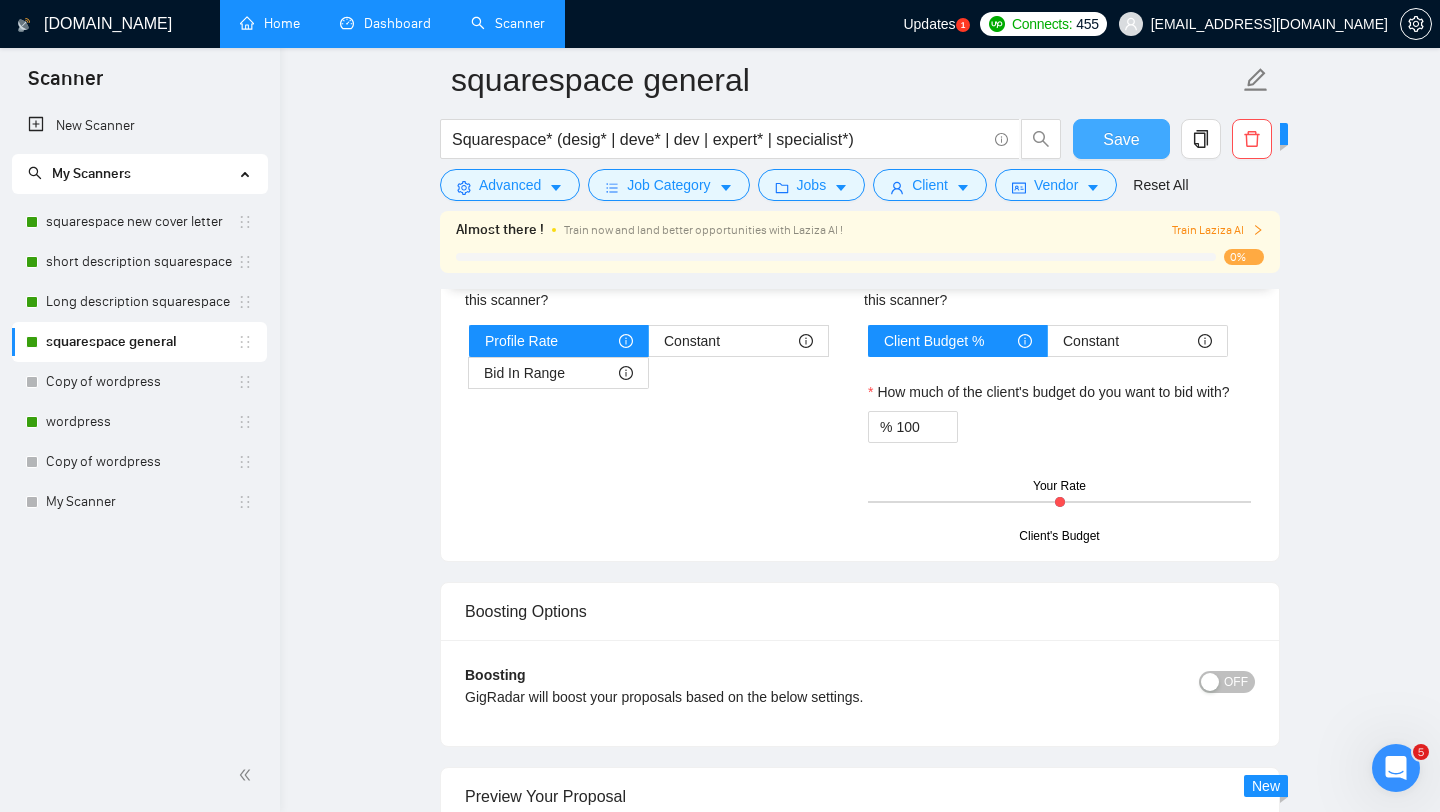 click on "Save" at bounding box center [1121, 139] 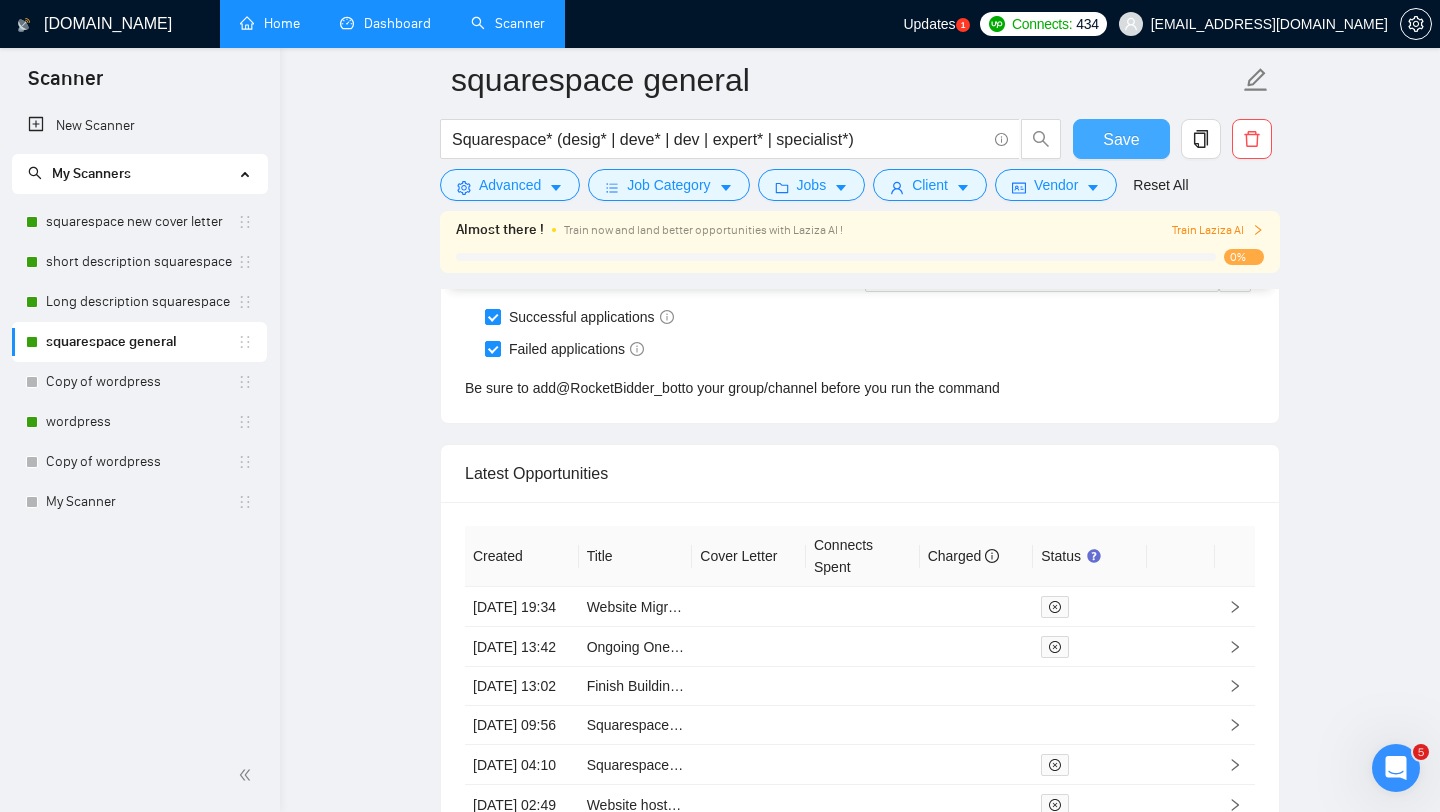 type 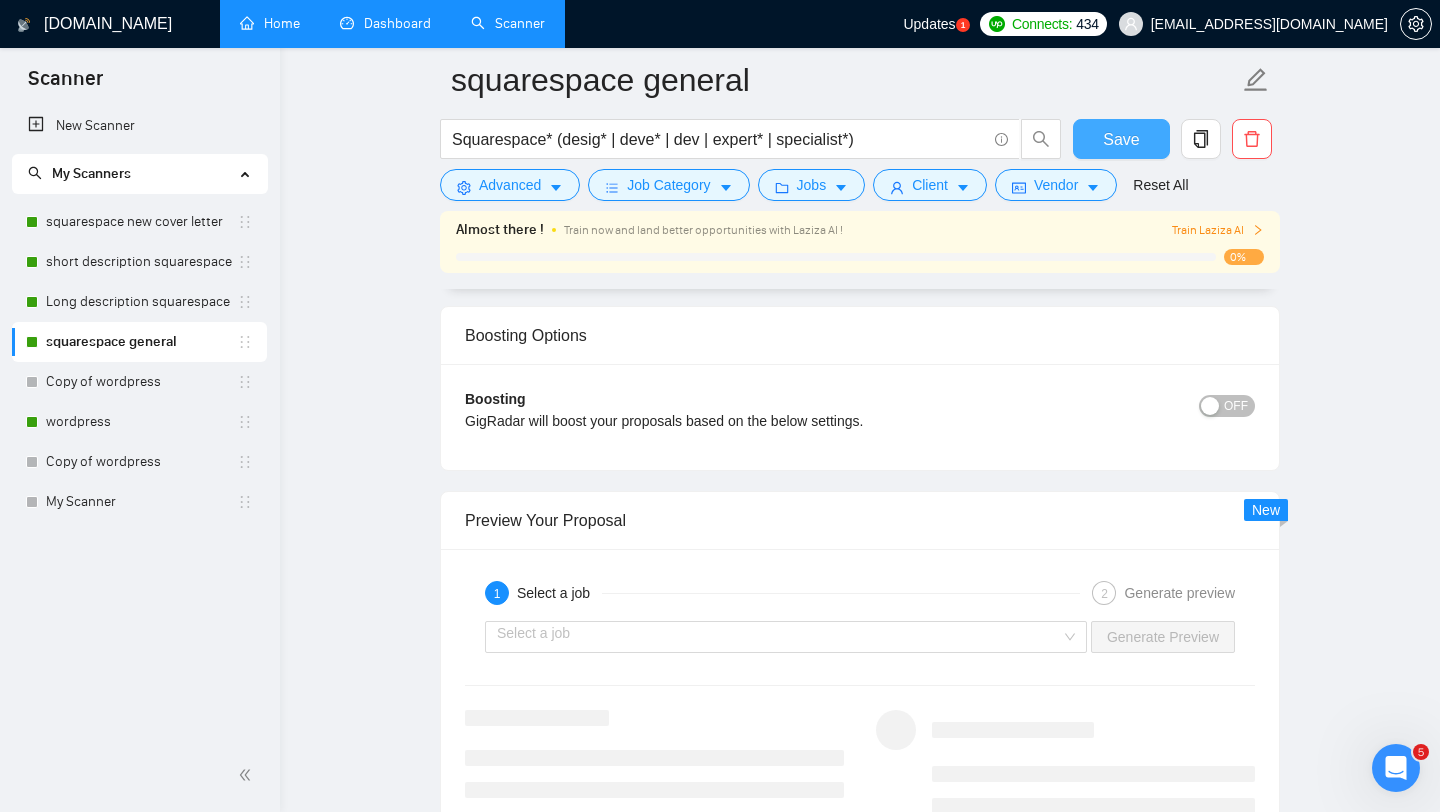 scroll, scrollTop: 3117, scrollLeft: 0, axis: vertical 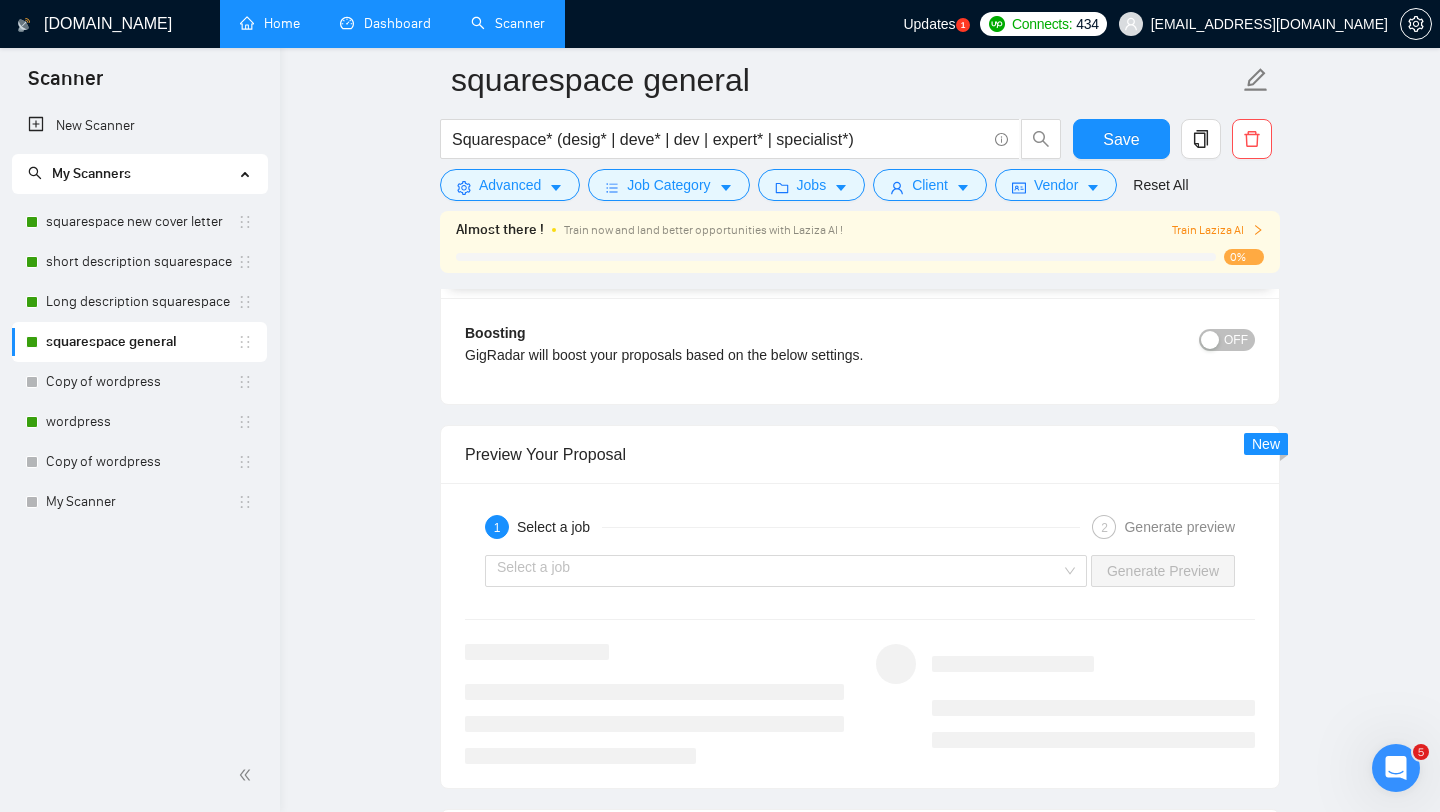 click on "Select a job Generate Preview" at bounding box center [860, 571] 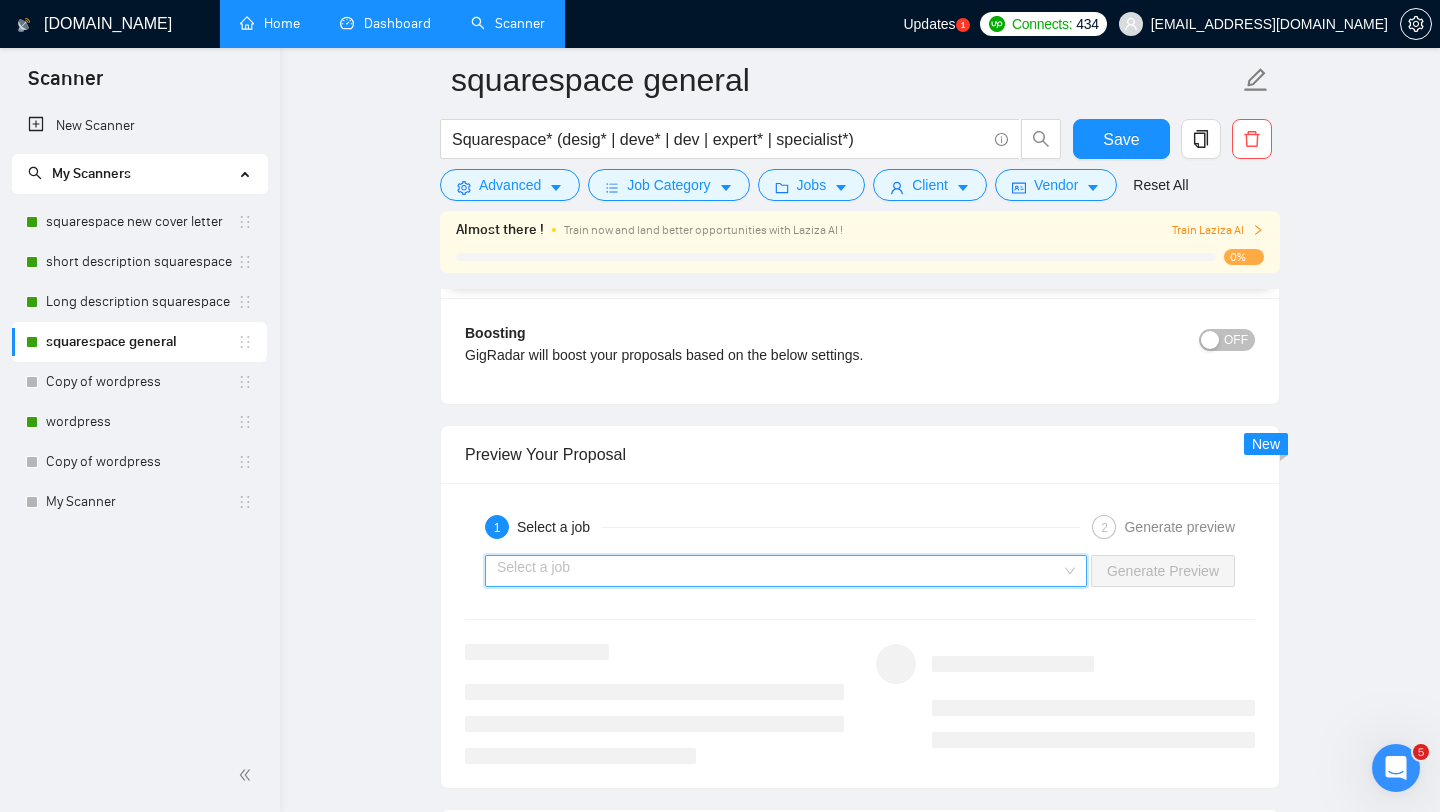 click at bounding box center (779, 571) 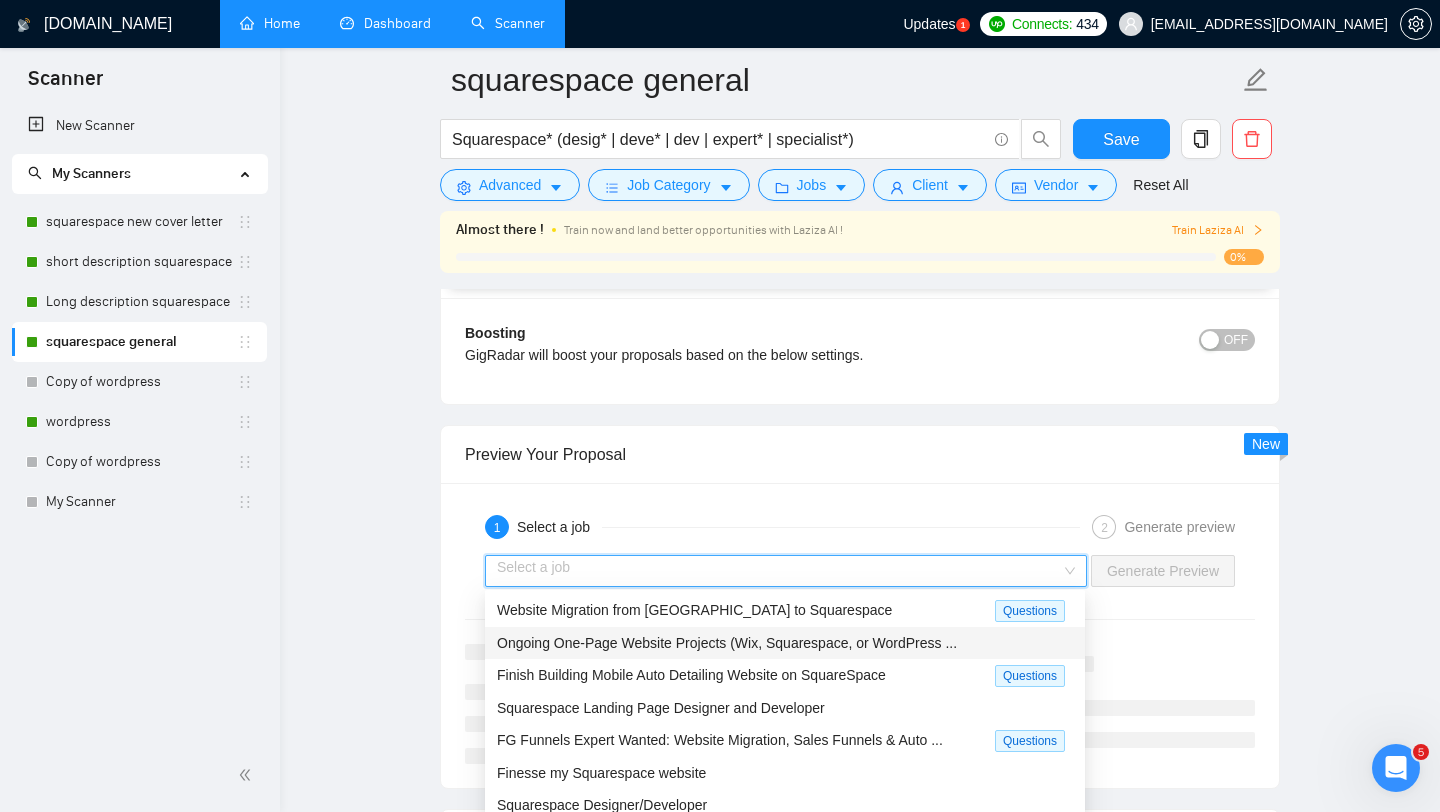 click on "Ongoing One-Page Website Projects (Wix, Squarespace, or WordPress ..." at bounding box center (727, 643) 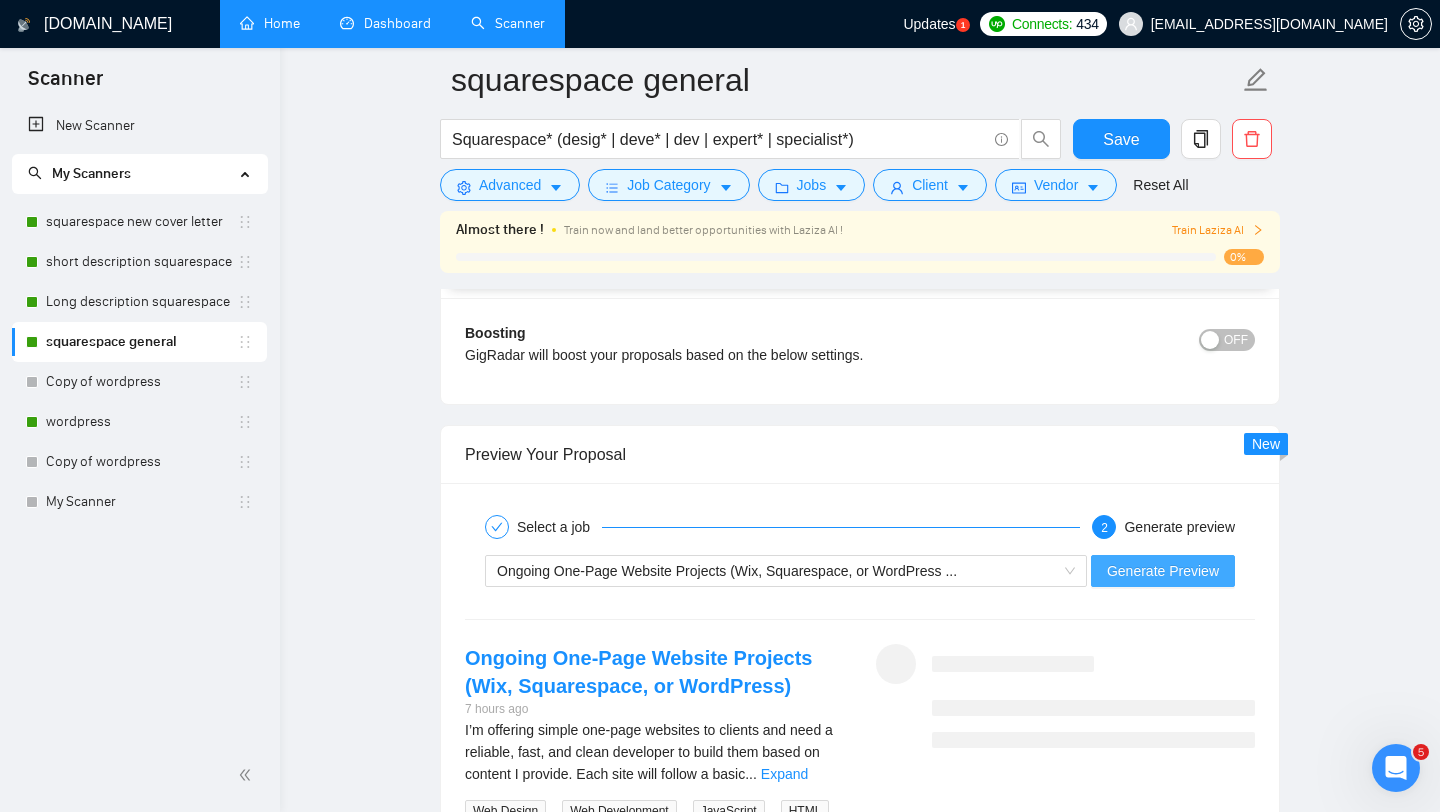 click on "Generate Preview" at bounding box center (1163, 571) 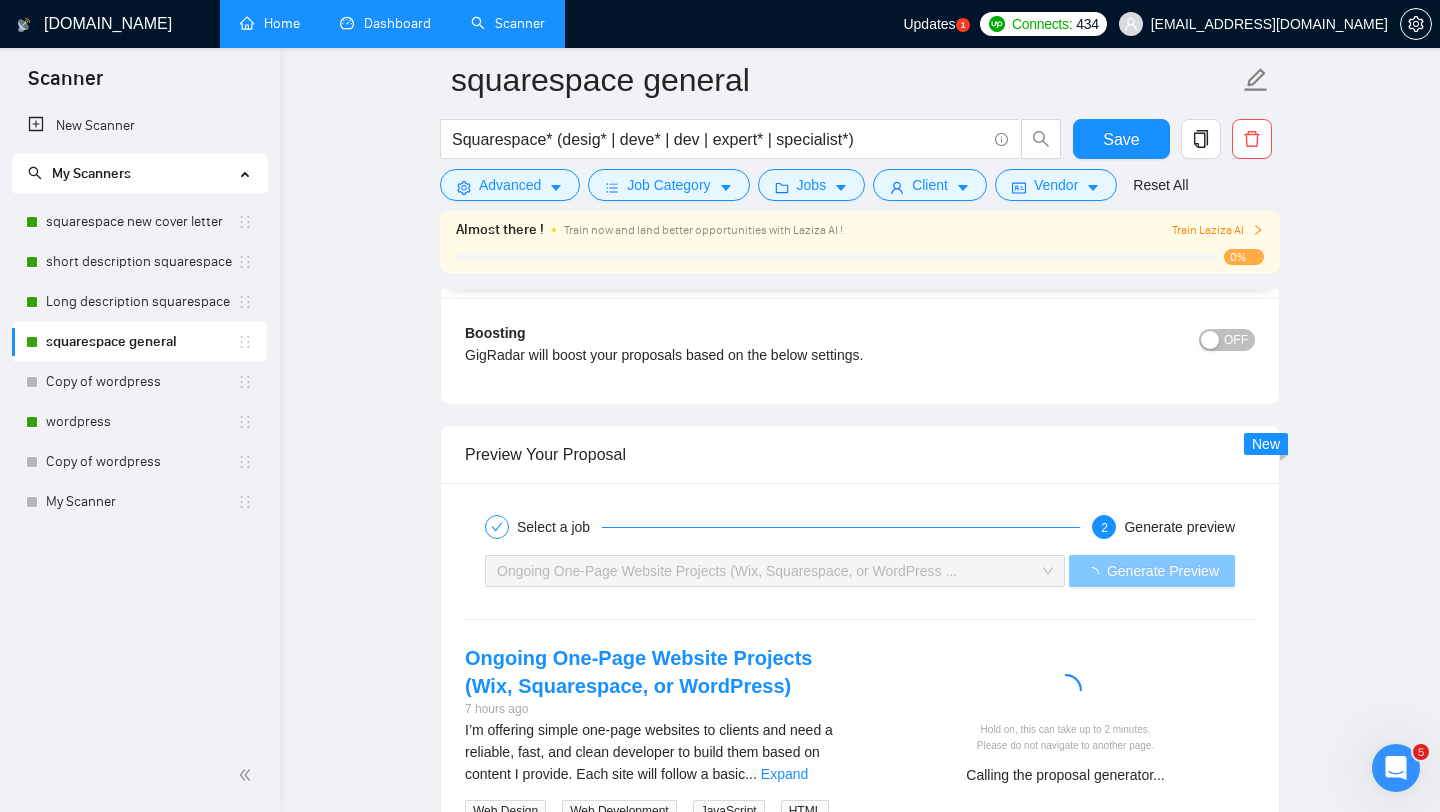scroll, scrollTop: 3433, scrollLeft: 0, axis: vertical 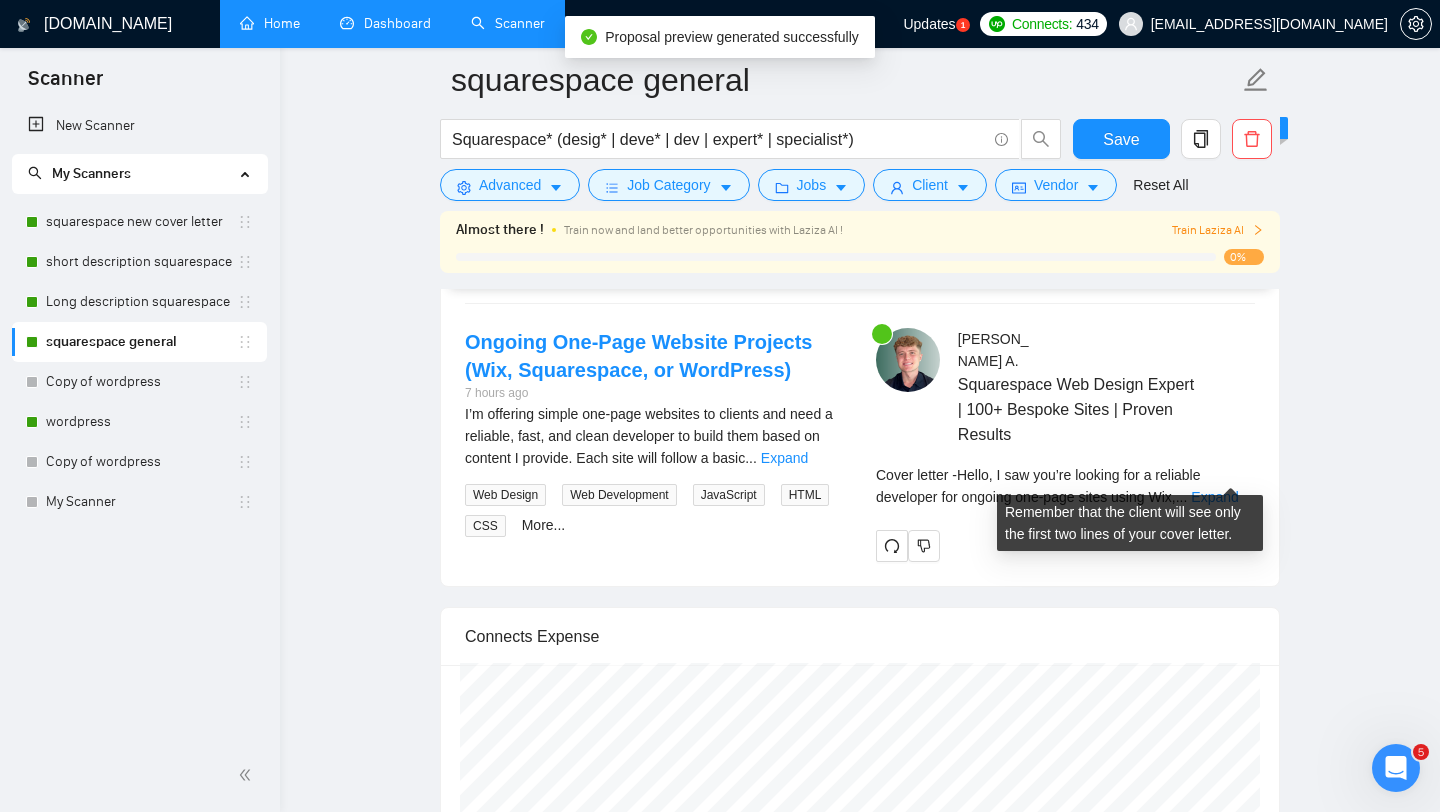 click on "Cover letter -  Hello,
I saw you’re looking for a reliable developer for ongoing one-page sites using Wix, ... Expand" at bounding box center (1065, 486) 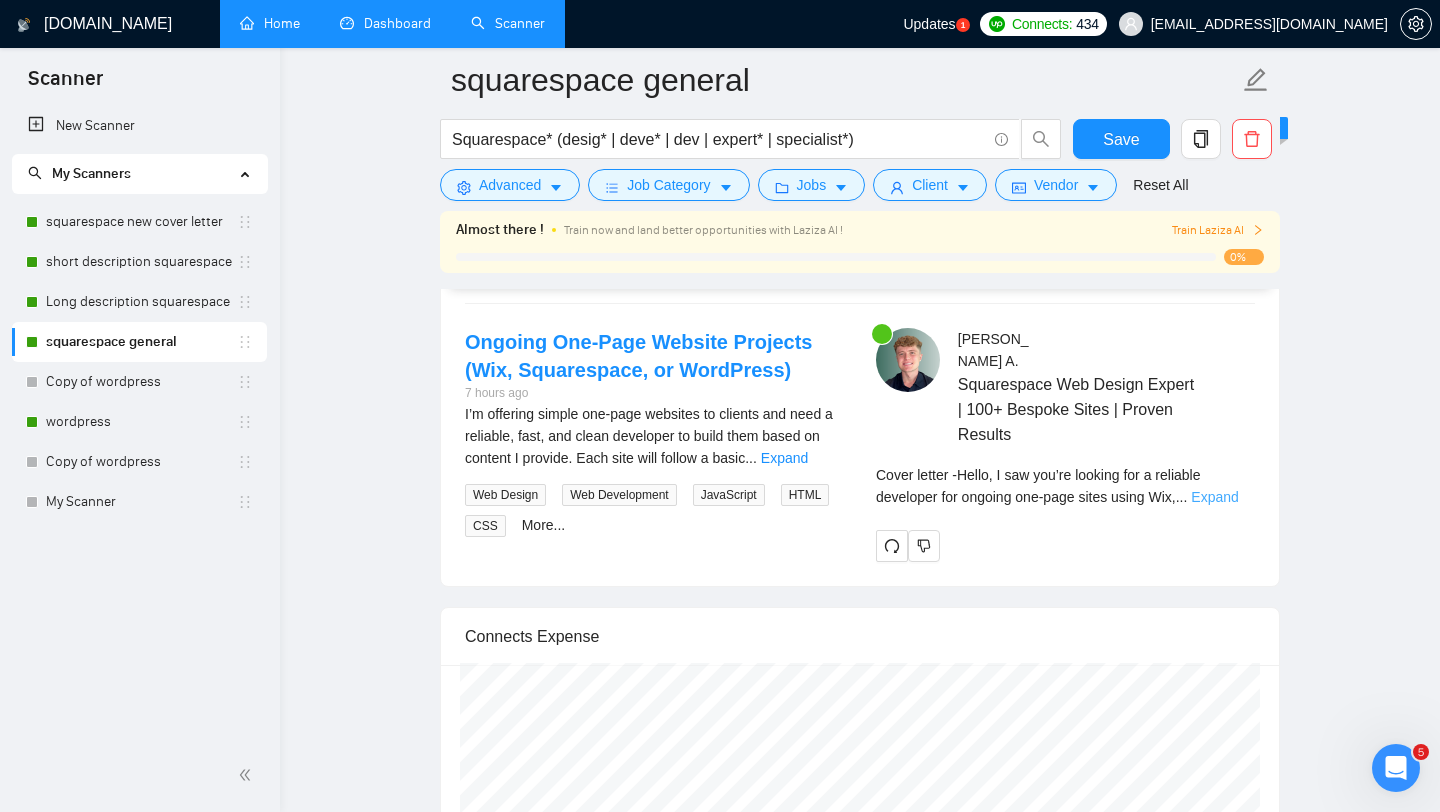 click on "Expand" at bounding box center (1214, 497) 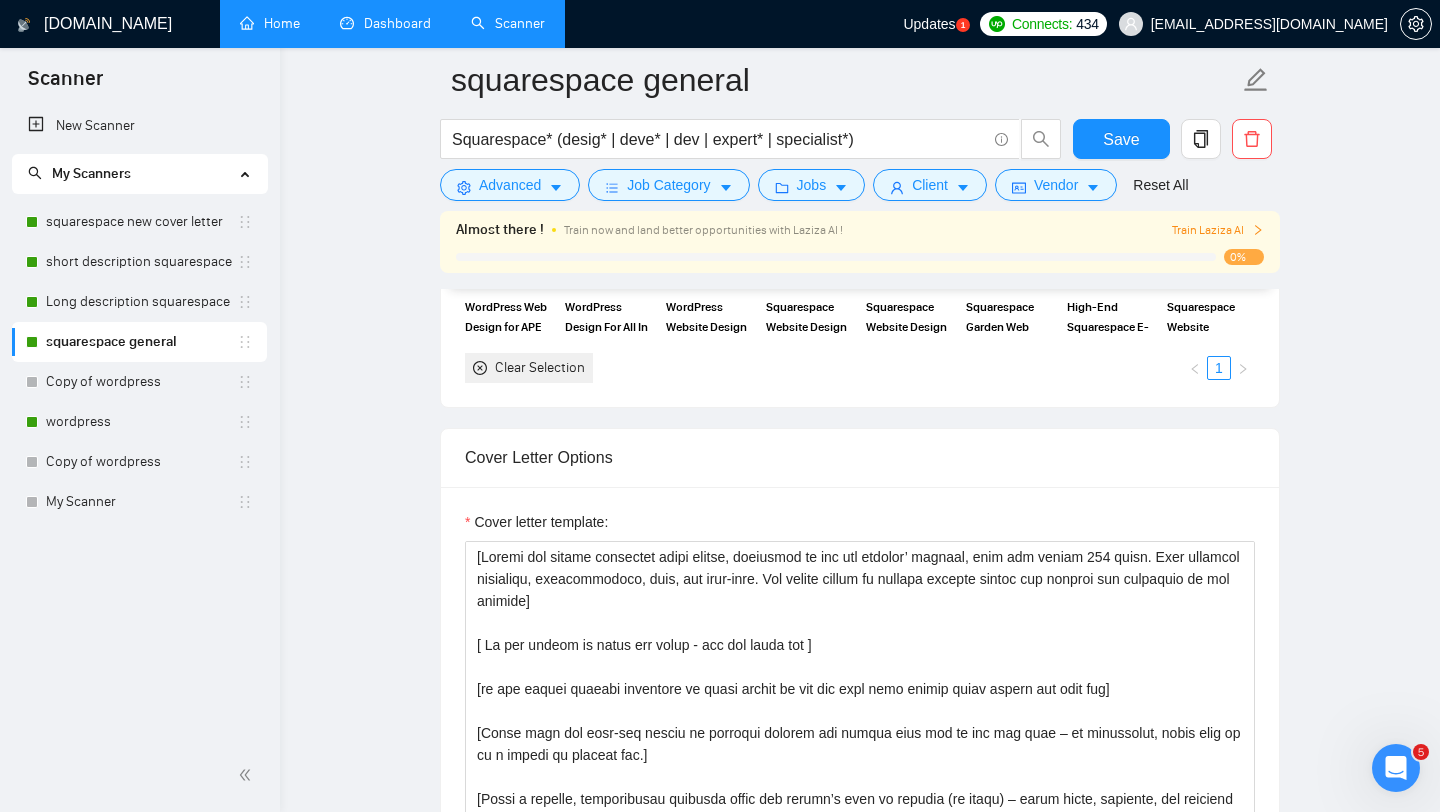 scroll, scrollTop: 1690, scrollLeft: 0, axis: vertical 